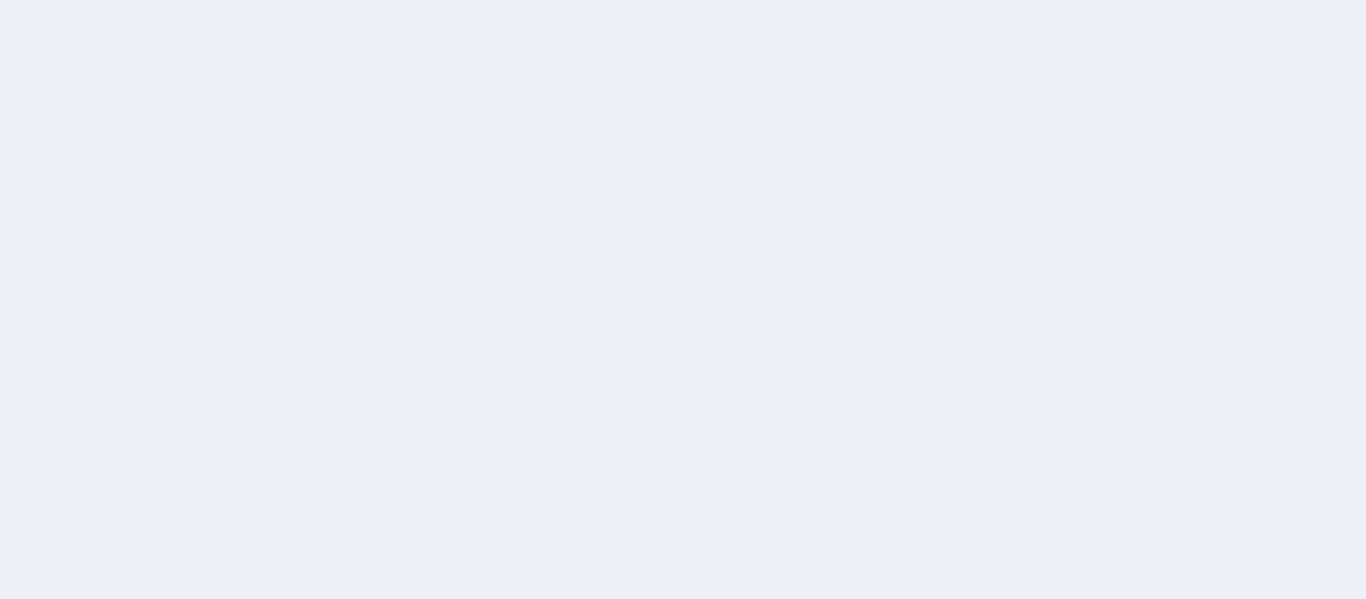 scroll, scrollTop: 0, scrollLeft: 0, axis: both 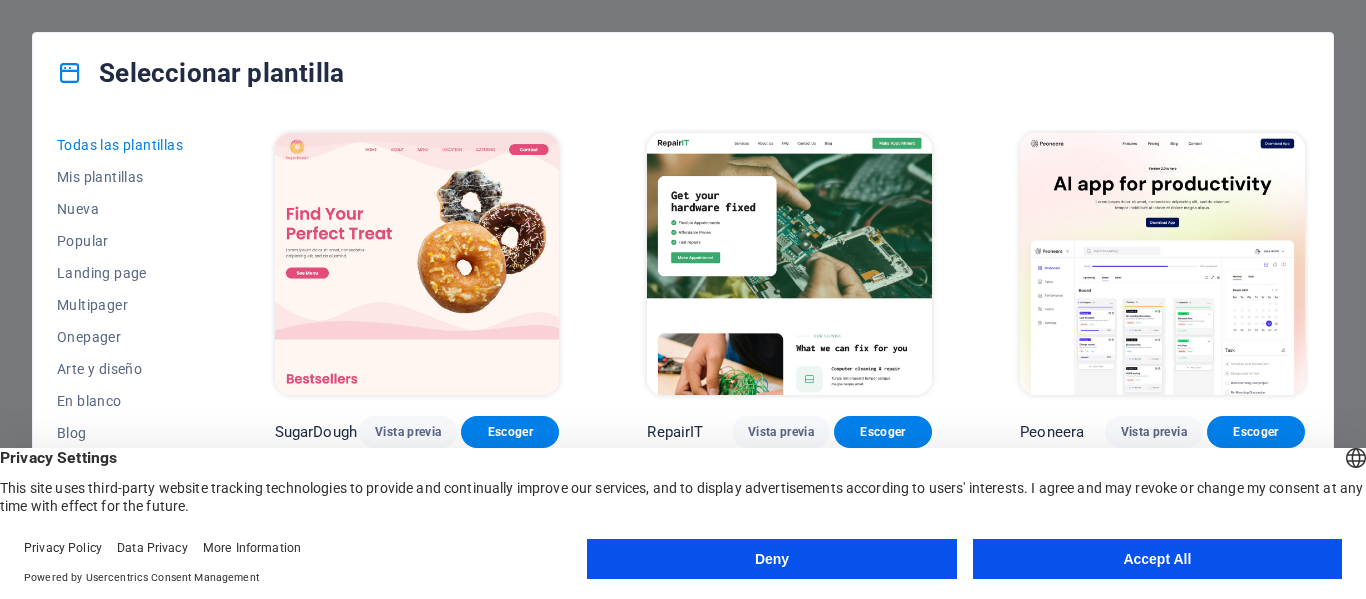 click on "Accept All" at bounding box center (1157, 559) 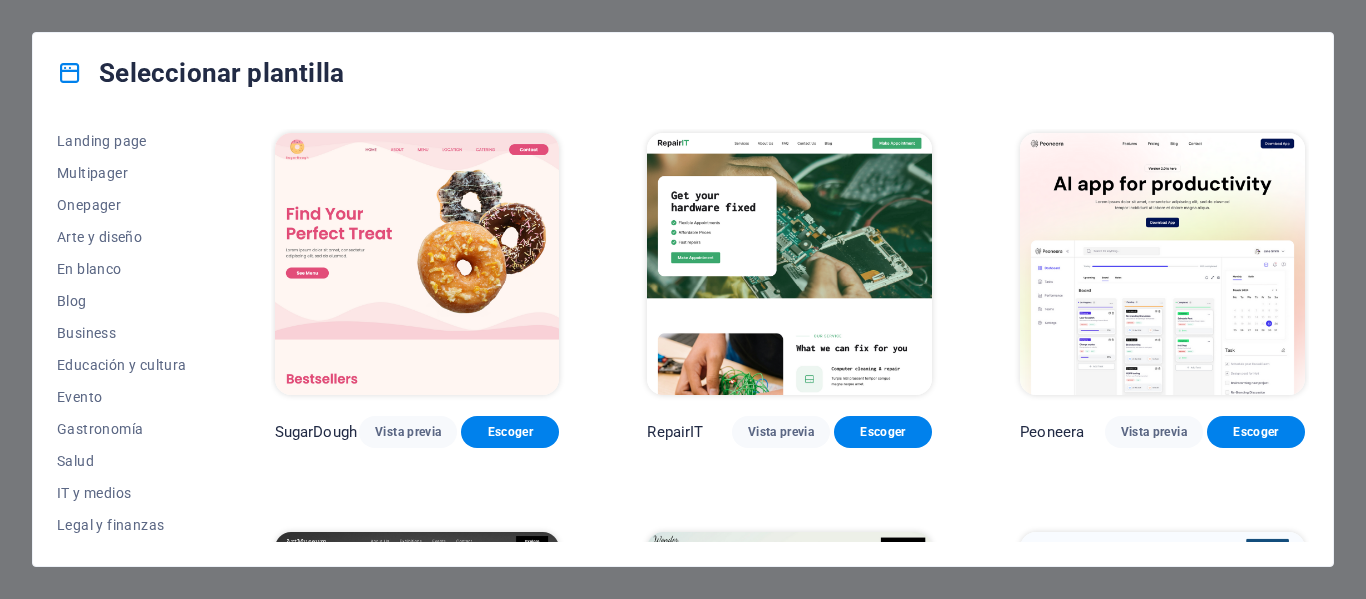 scroll, scrollTop: 133, scrollLeft: 0, axis: vertical 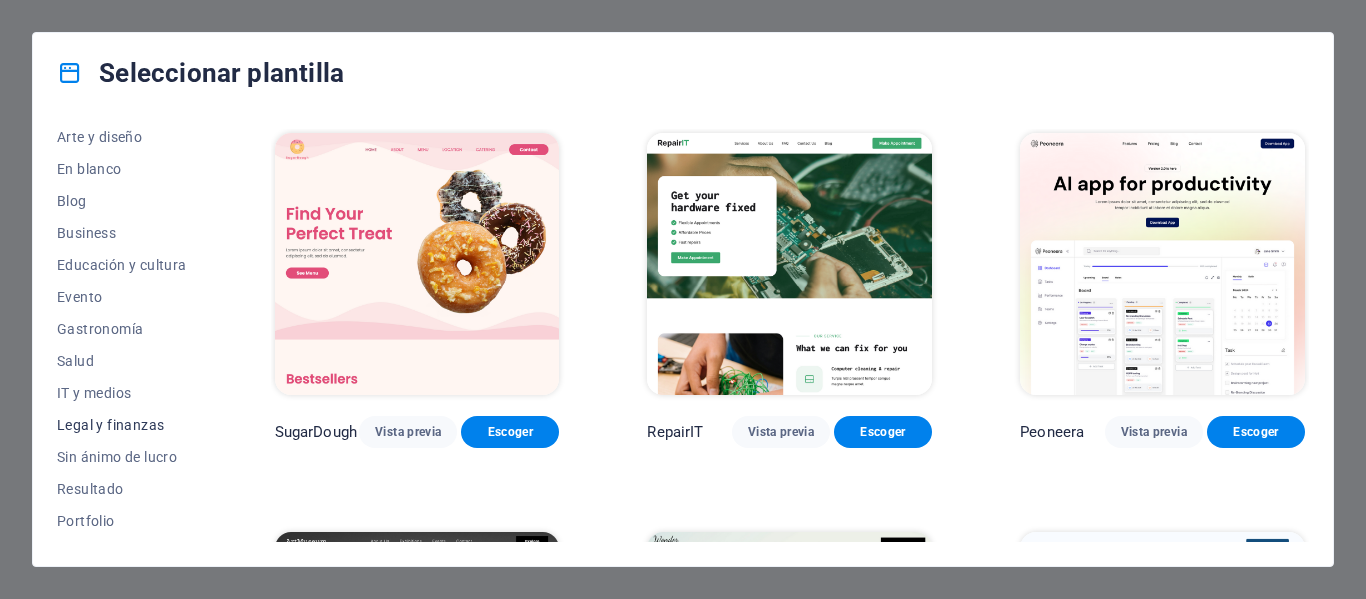 click on "Legal y finanzas" at bounding box center [122, 425] 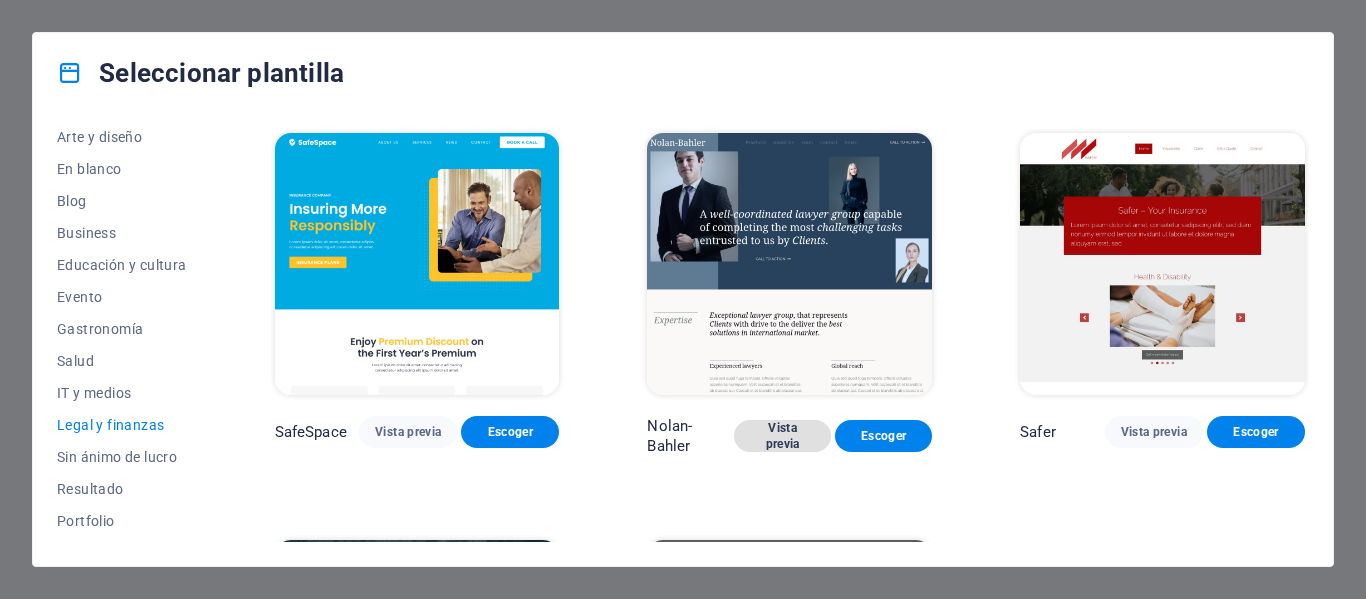 click on "Vista previa" at bounding box center [782, 436] 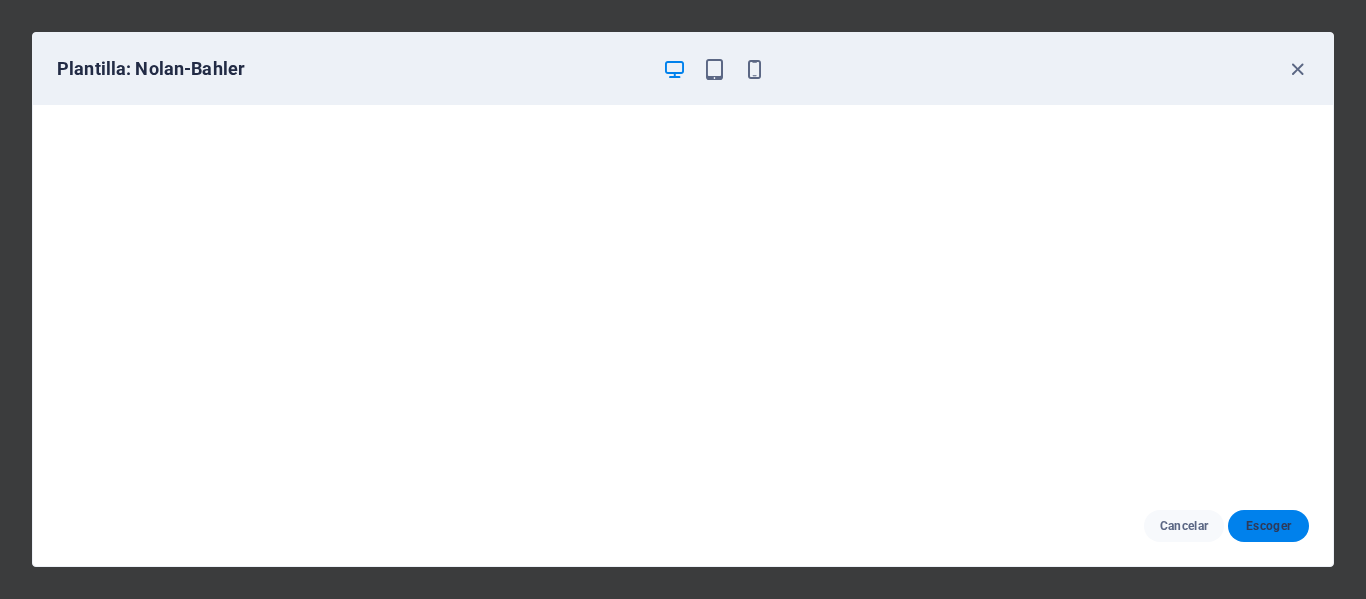 click on "Escoger" at bounding box center (1268, 526) 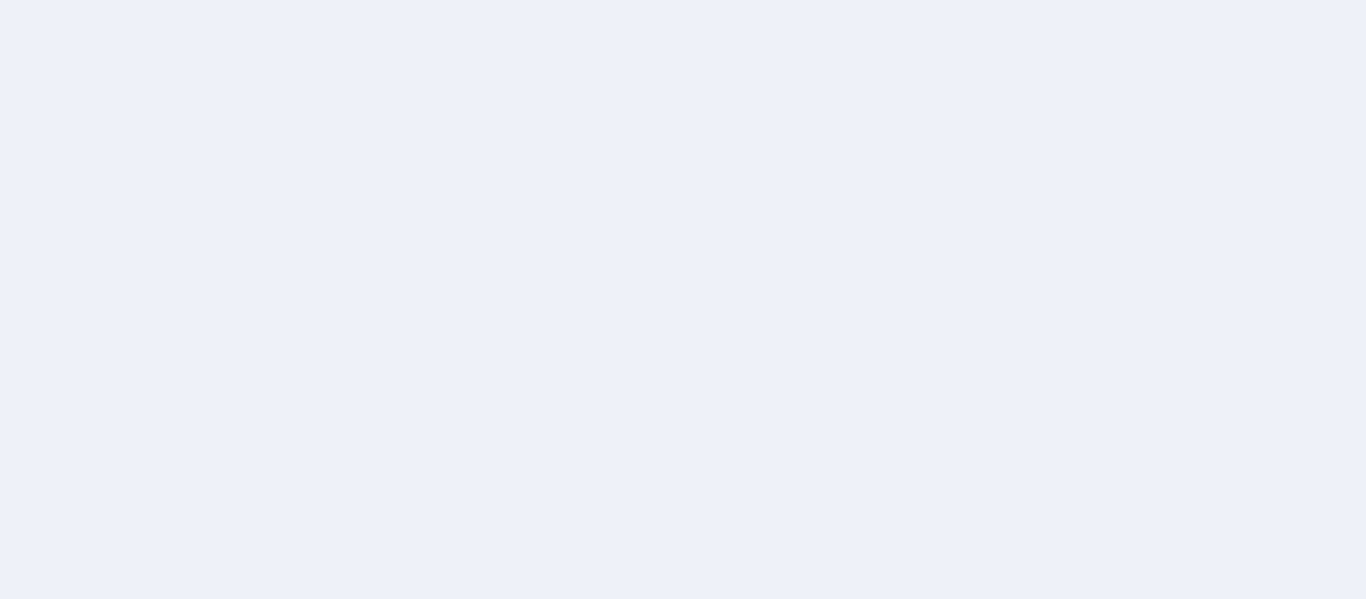 scroll, scrollTop: 0, scrollLeft: 0, axis: both 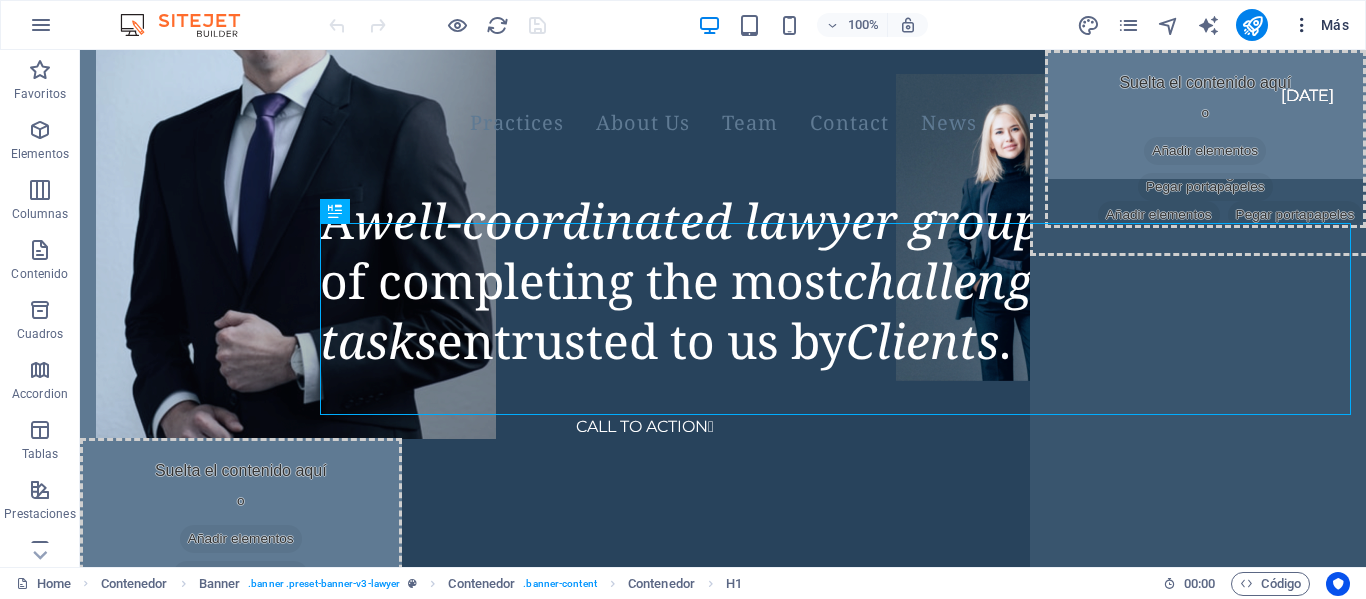 click at bounding box center [1302, 25] 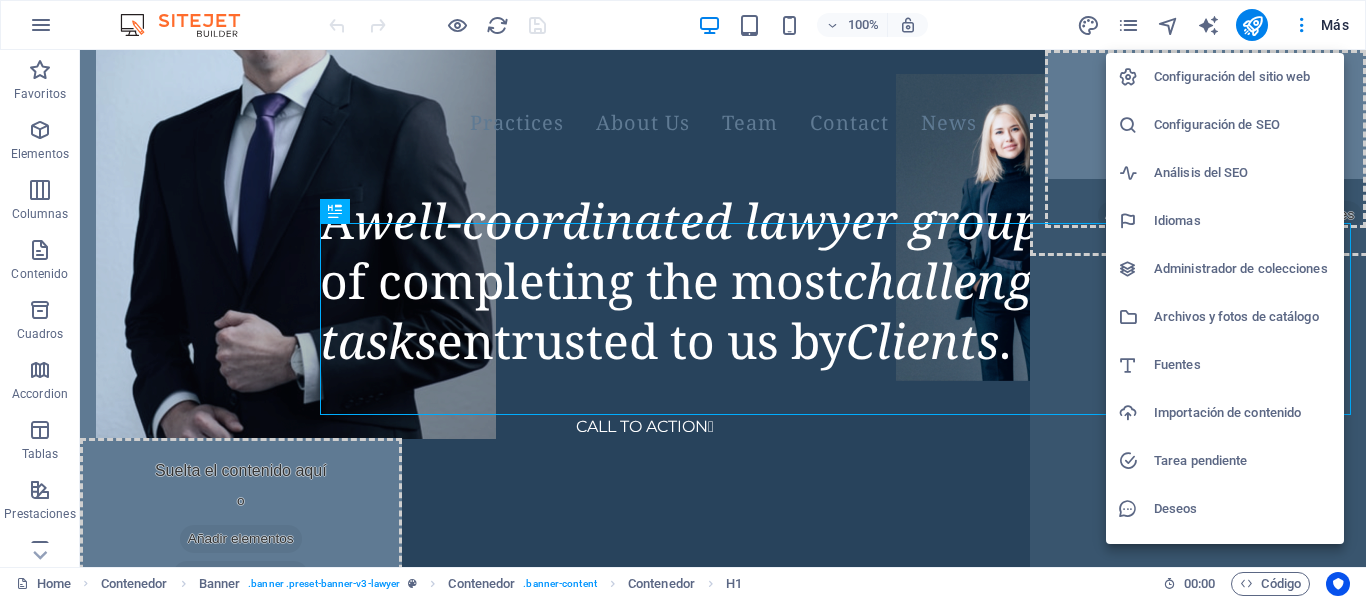 click at bounding box center [683, 299] 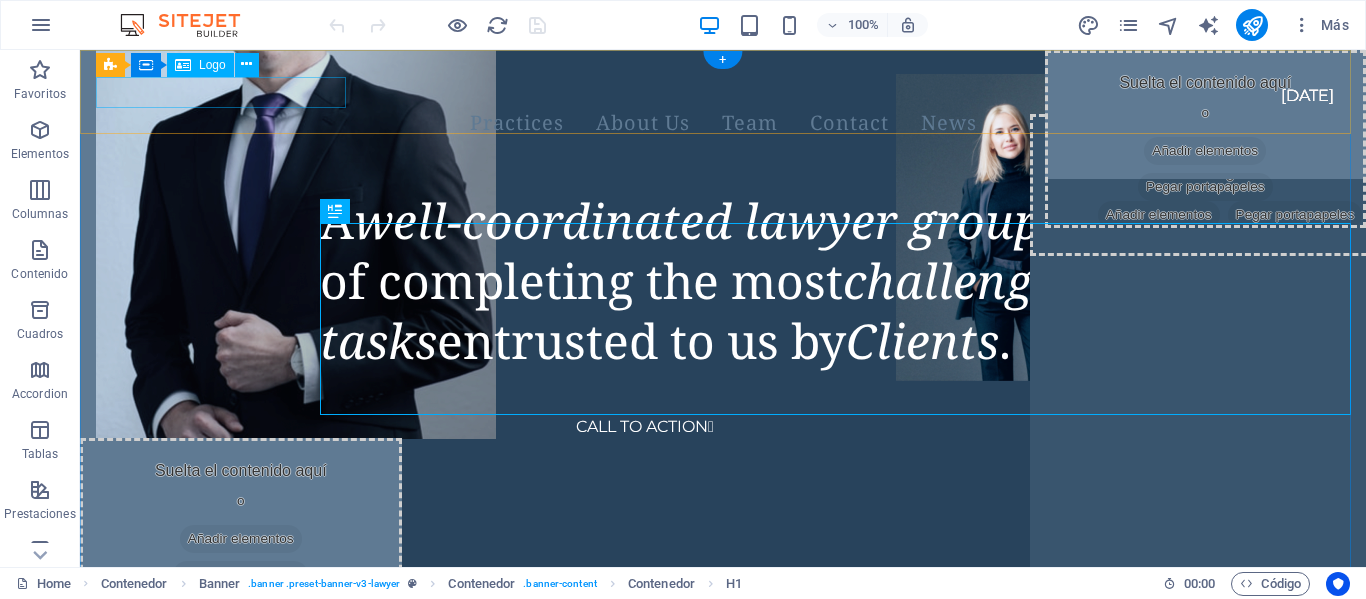 click at bounding box center [699, 81] 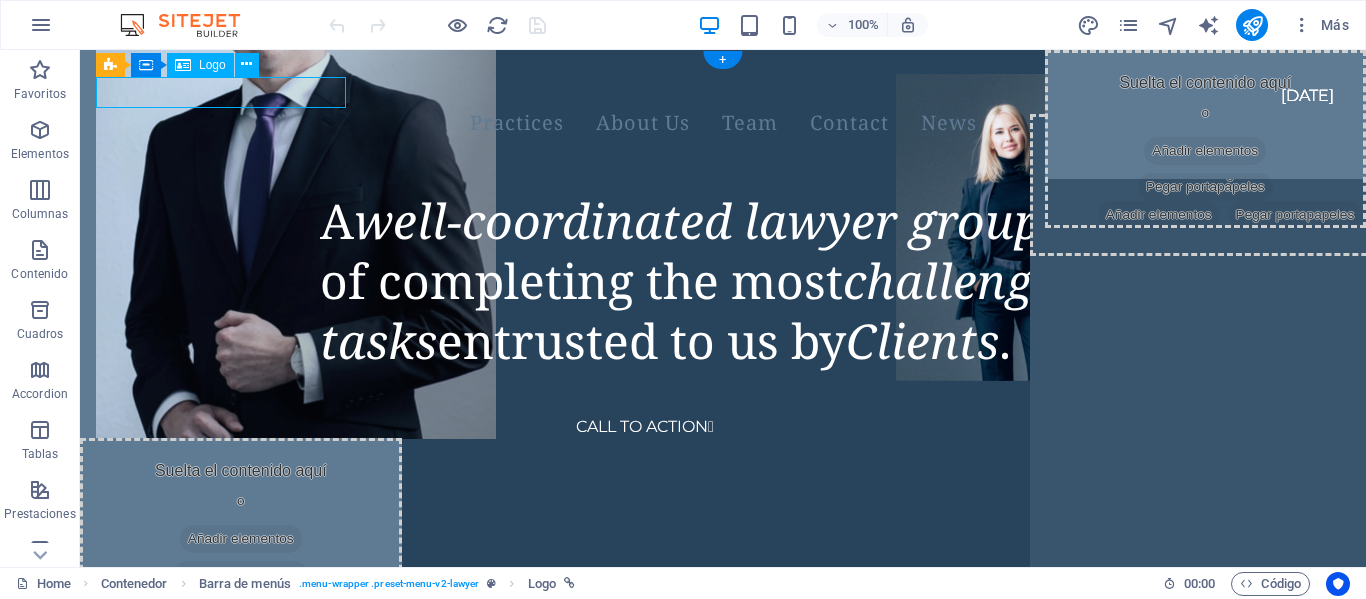 click at bounding box center [699, 81] 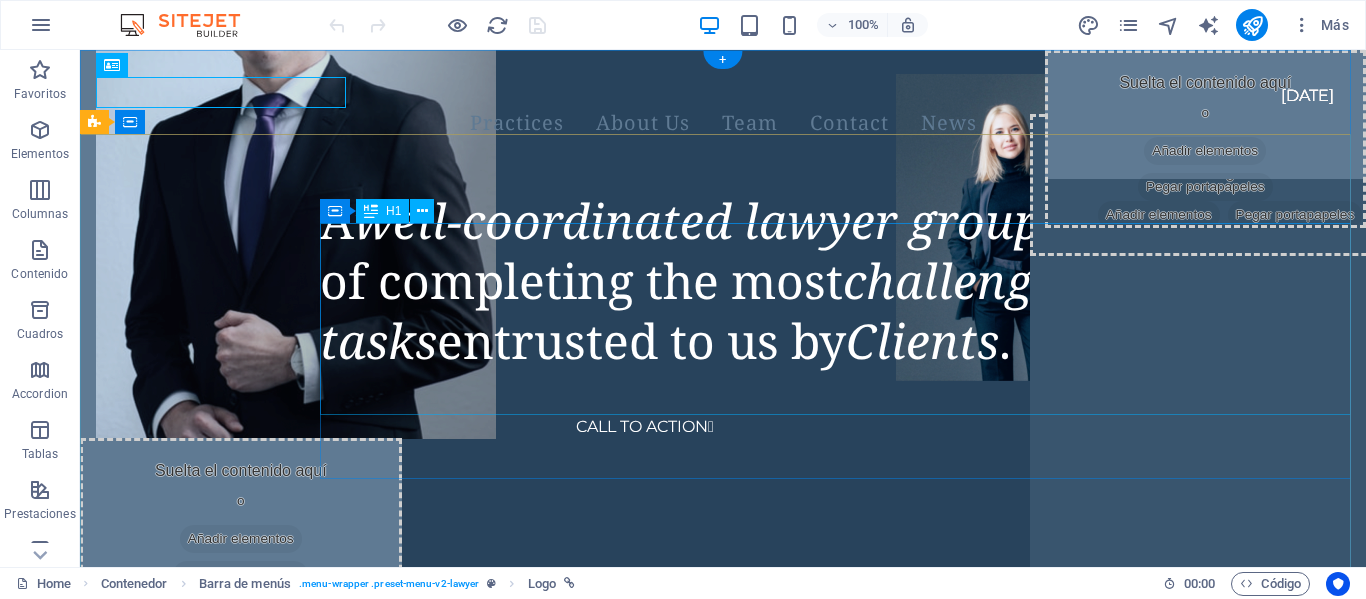 click on "A  well-coordinated lawyer group  capable of completing the most  challenging tasks  entrusted to us by  Clients ." at bounding box center [843, 281] 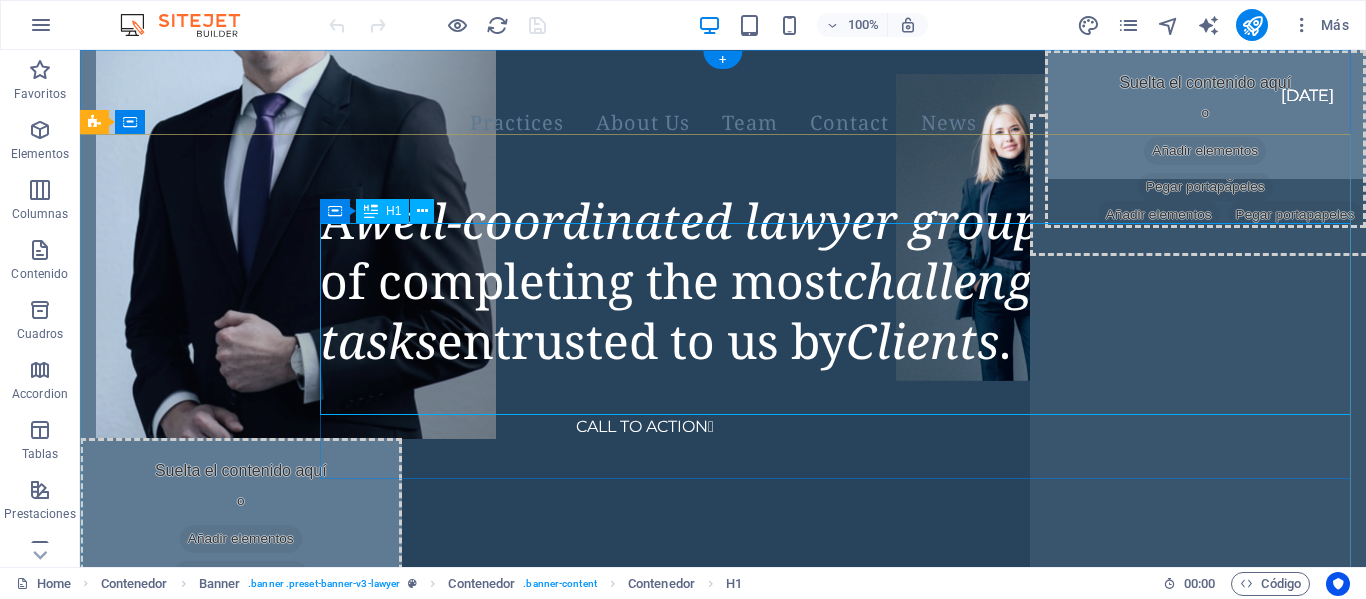 click on "A  well-coordinated lawyer group  capable of completing the most  challenging tasks  entrusted to us by  Clients ." at bounding box center (843, 281) 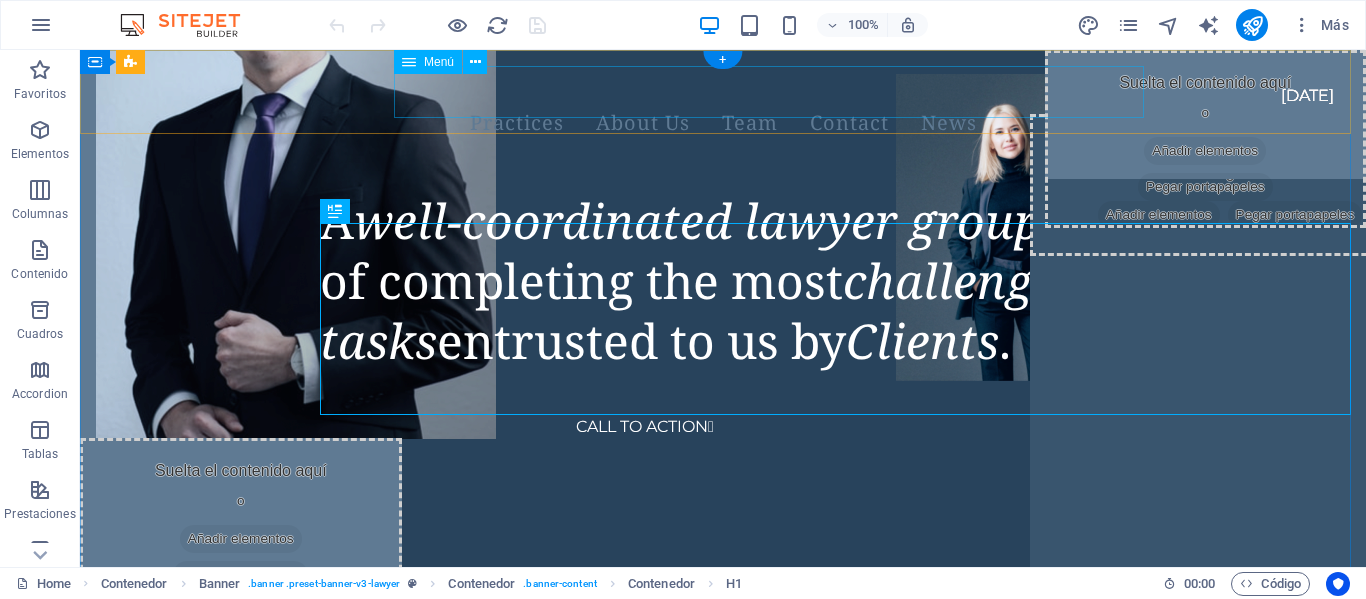 click on "Practices About Us Team Contact News" at bounding box center [723, 123] 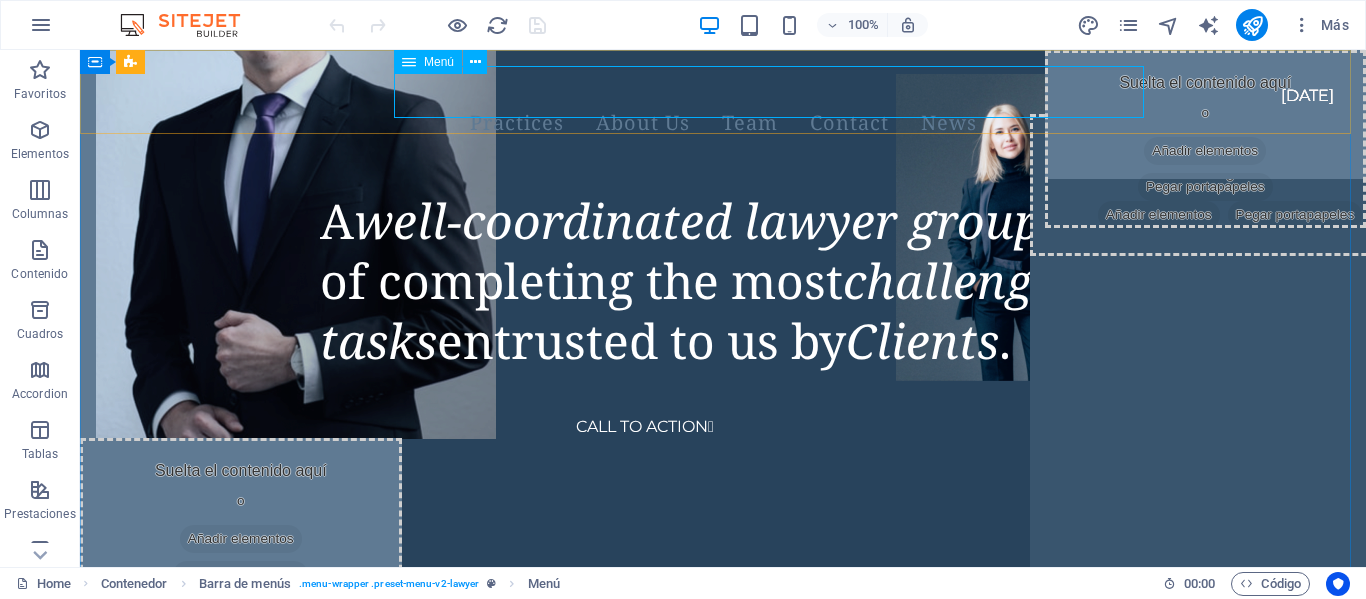 click on "Menú" at bounding box center [439, 62] 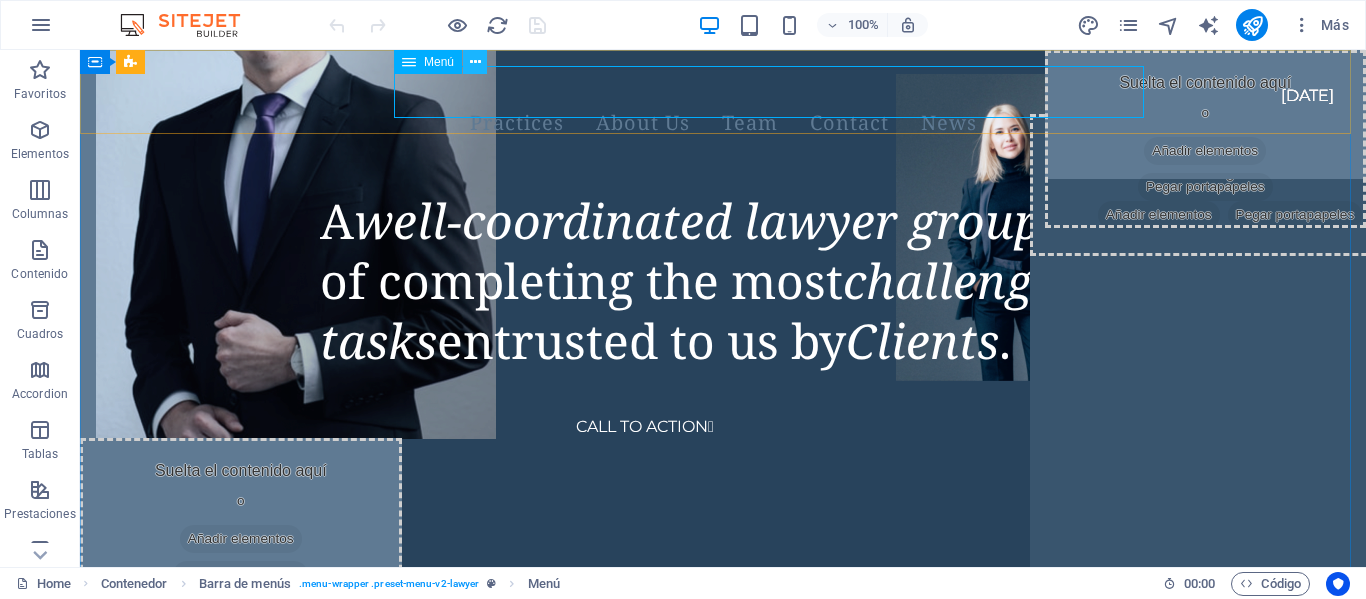 click at bounding box center (475, 62) 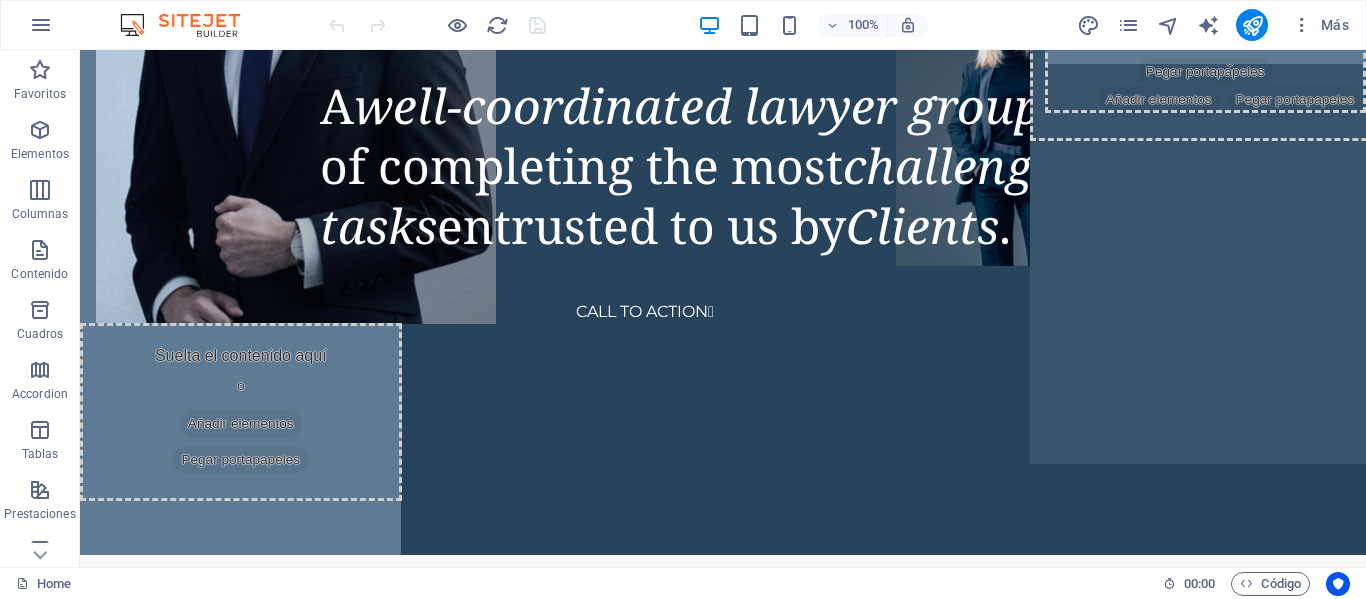 scroll, scrollTop: 0, scrollLeft: 0, axis: both 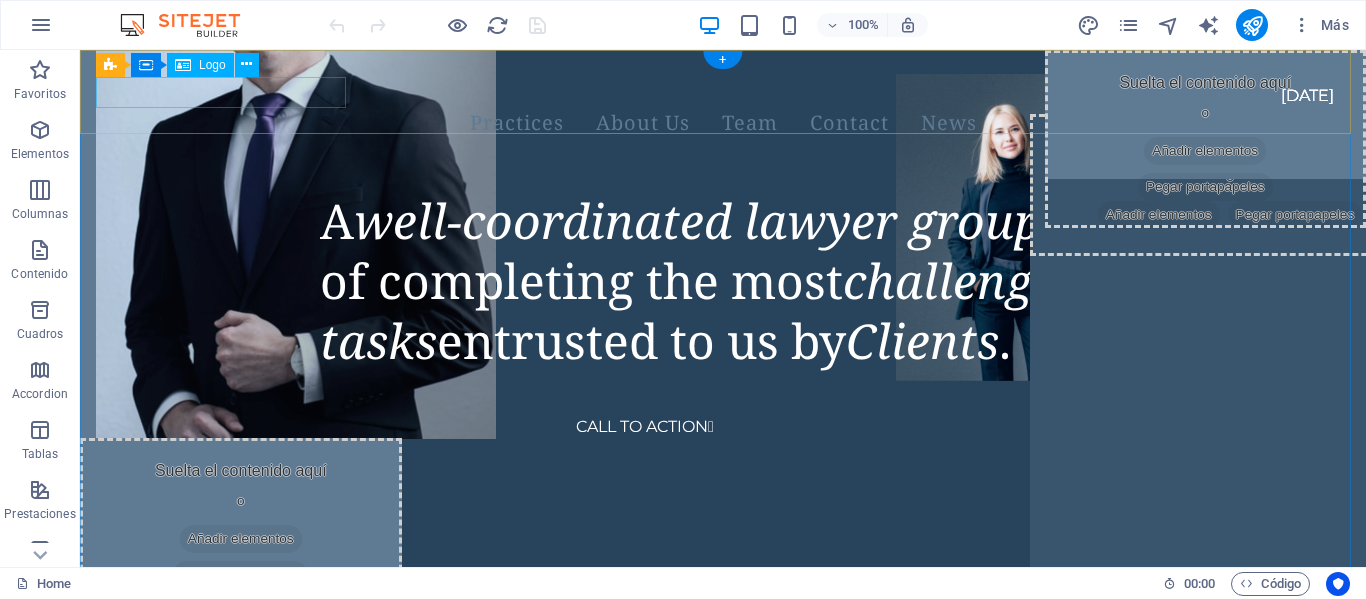 click at bounding box center [699, 81] 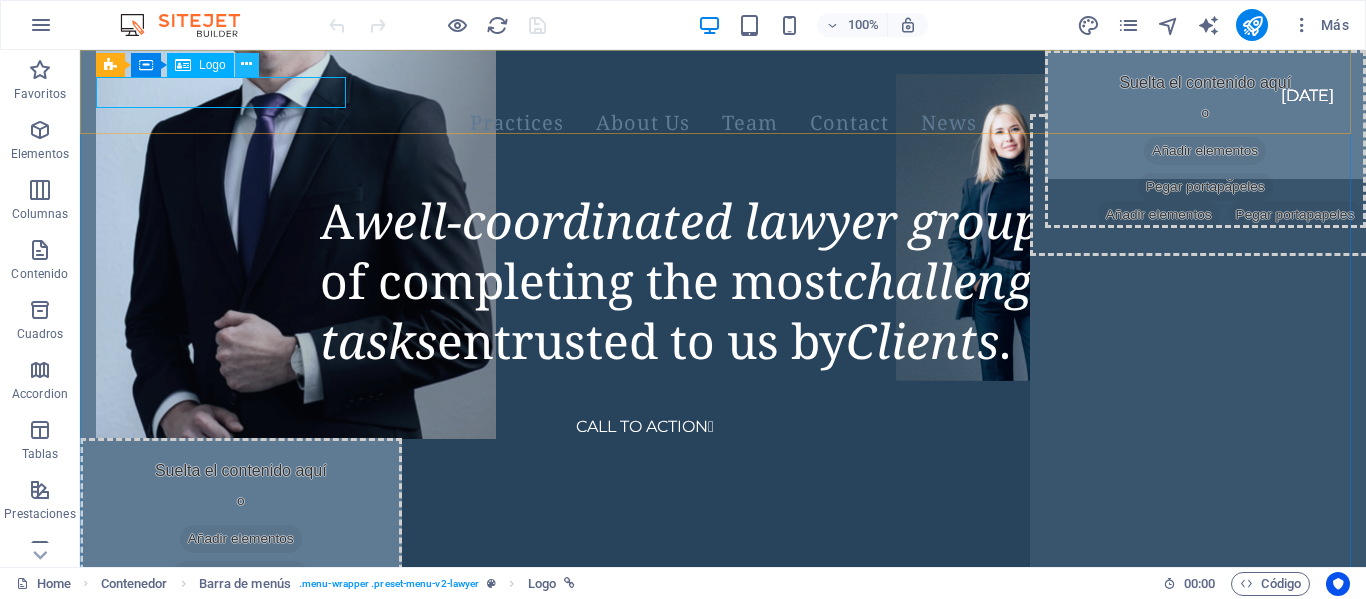click at bounding box center [246, 64] 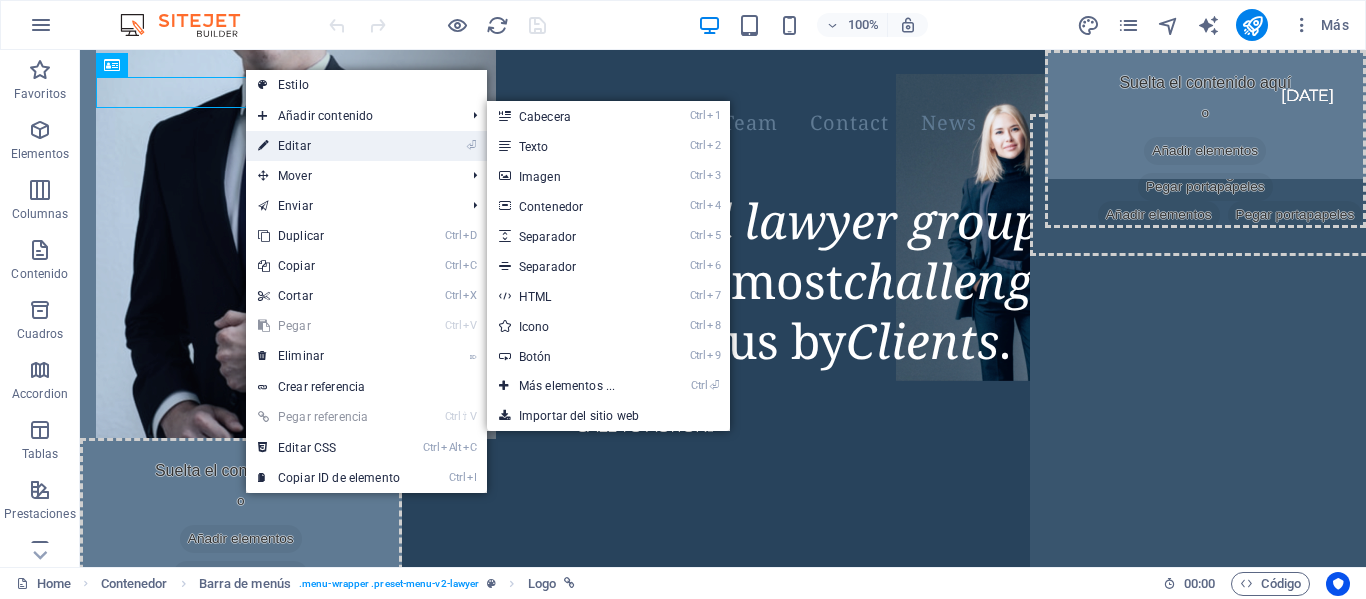 click on "⏎  Editar" at bounding box center [329, 146] 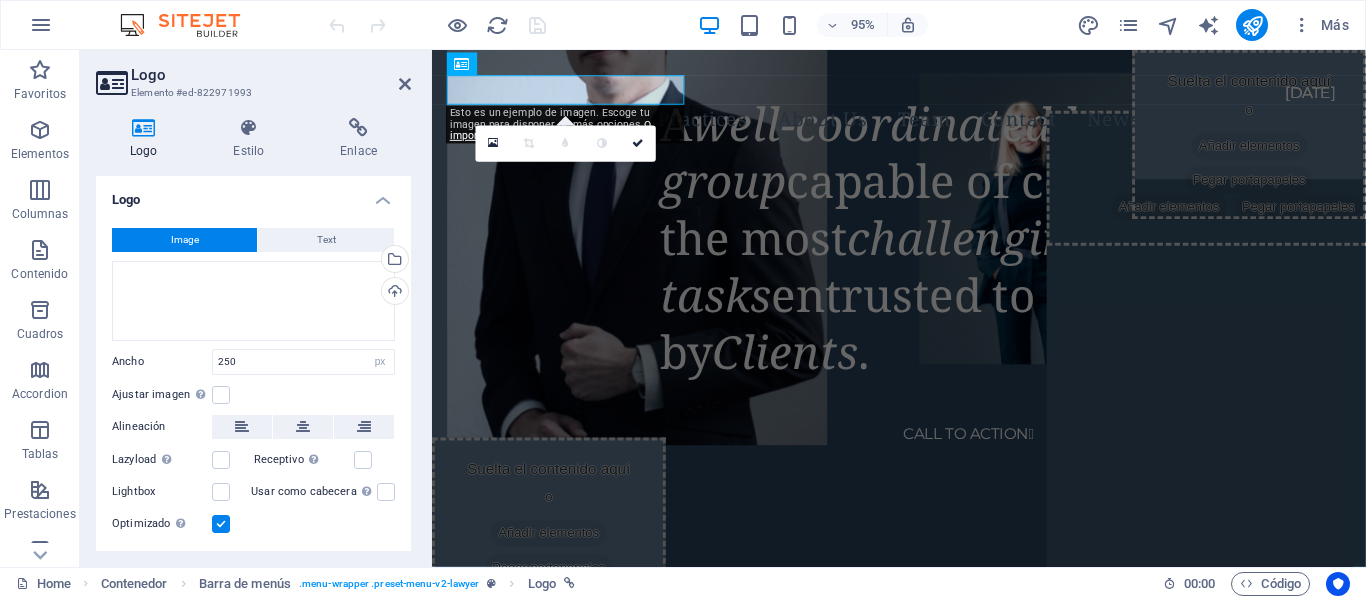 click on "Image" at bounding box center [185, 240] 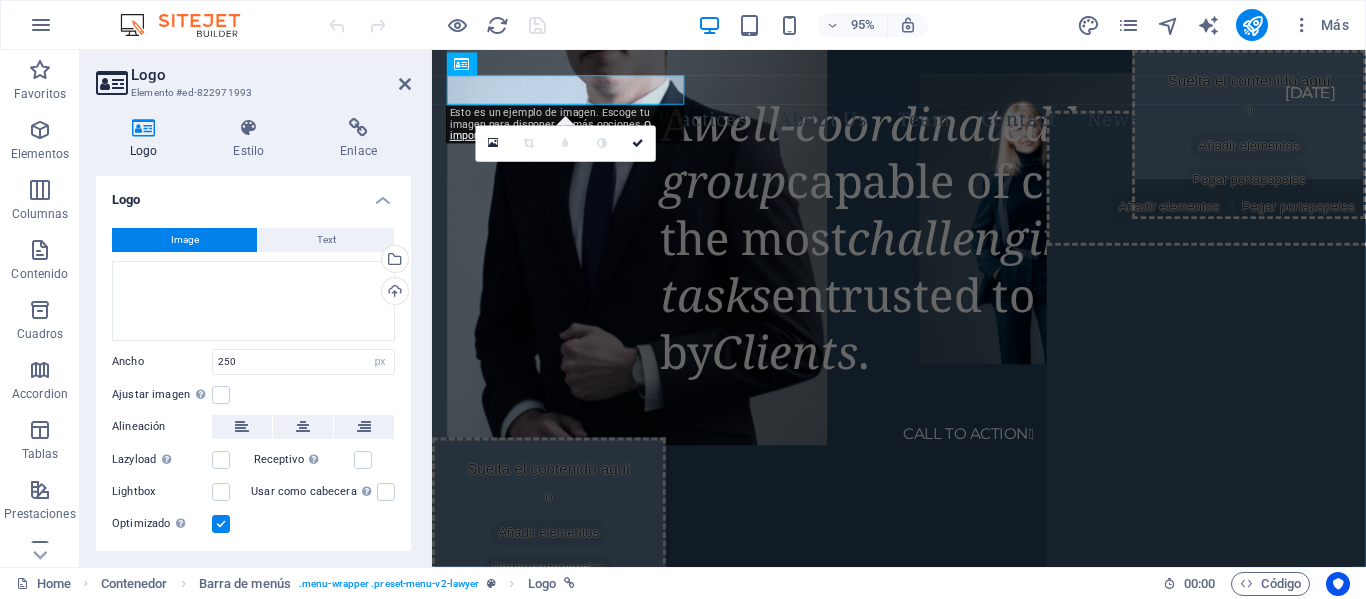 click on "Image" at bounding box center [185, 240] 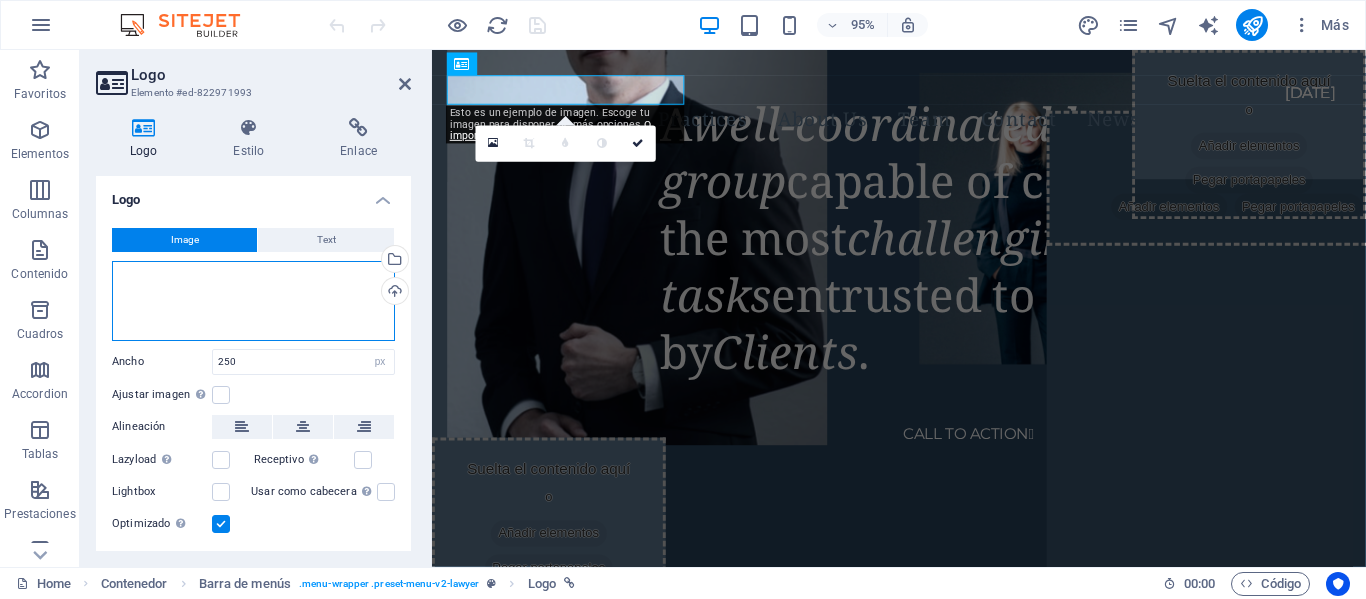 click on "Arrastra archivos aquí, haz clic para escoger archivos o  selecciona archivos de Archivos o de nuestra galería gratuita de fotos y vídeos" at bounding box center [253, 301] 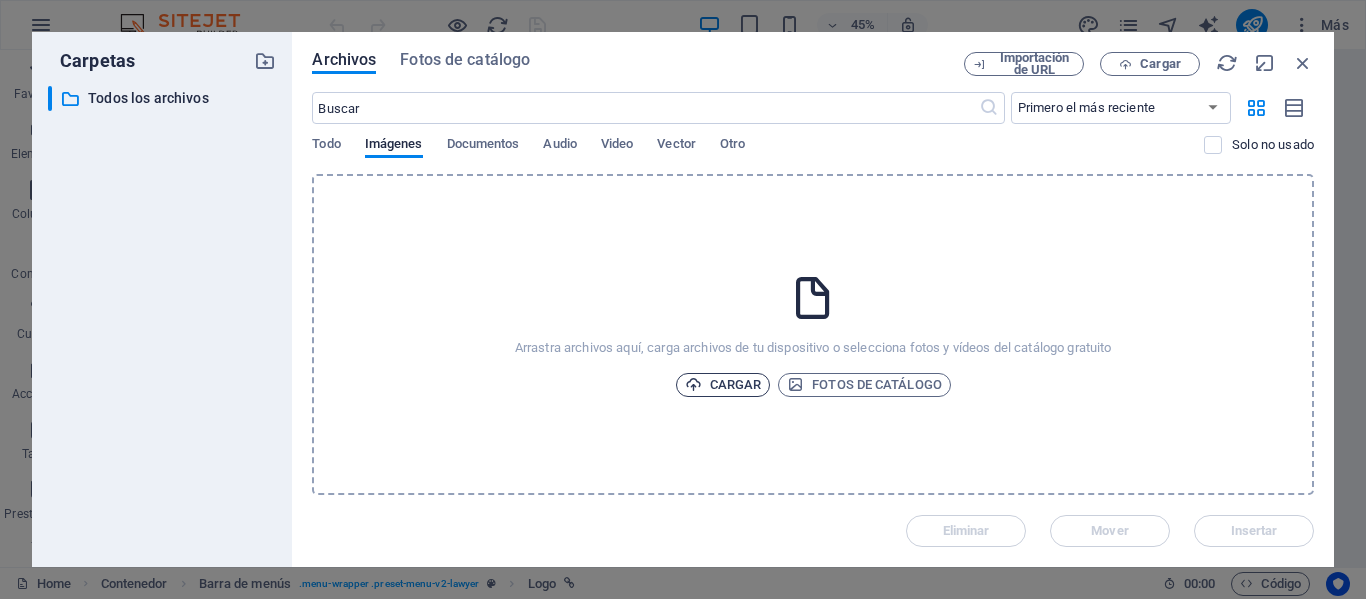 click on "Cargar" at bounding box center (723, 385) 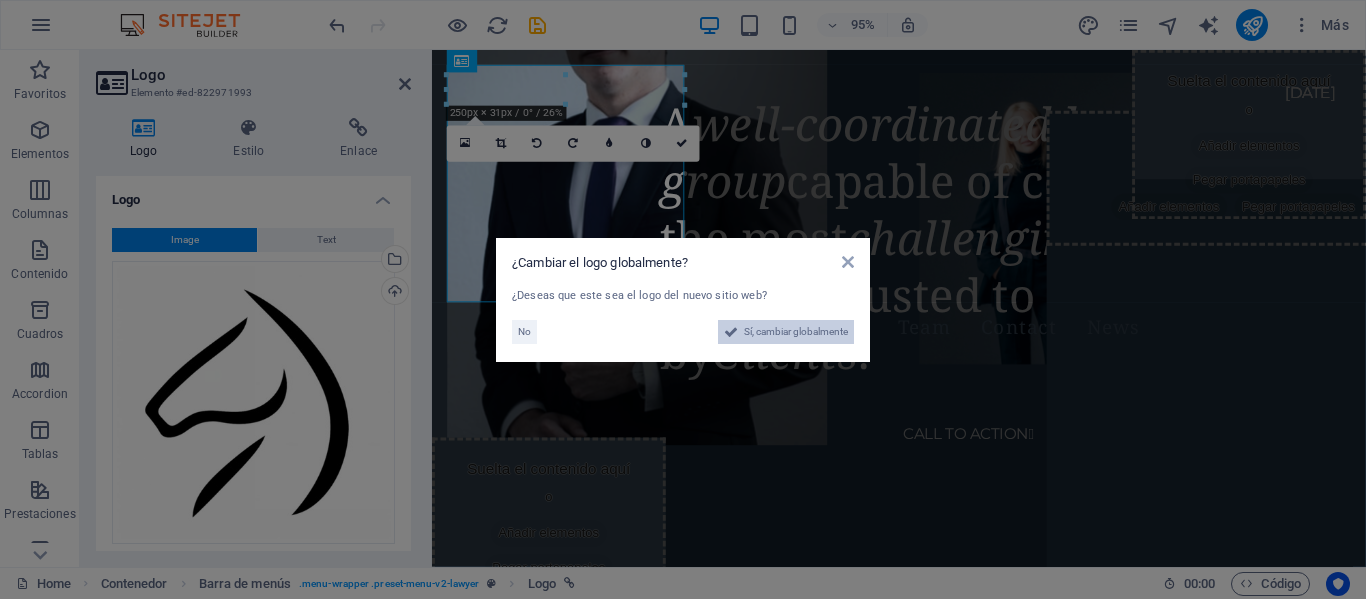click on "Sí, cambiar globalmente" at bounding box center [796, 332] 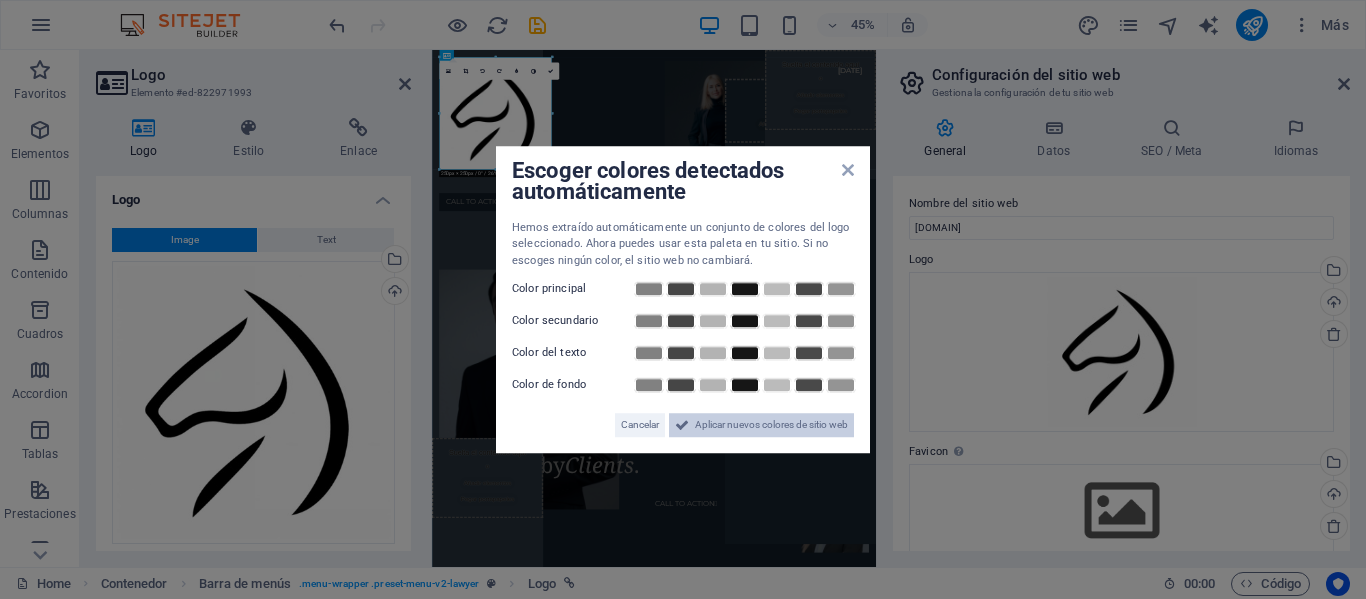click on "Aplicar nuevos colores de sitio web" at bounding box center [771, 425] 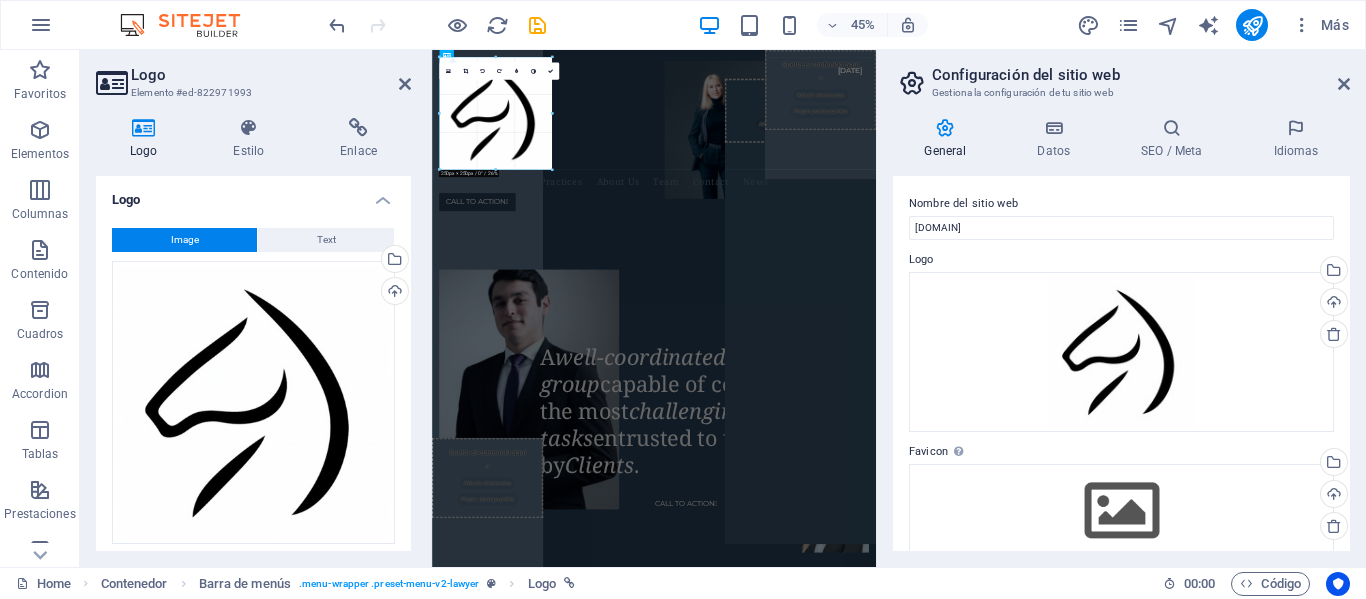 drag, startPoint x: 552, startPoint y: 171, endPoint x: 552, endPoint y: 157, distance: 14 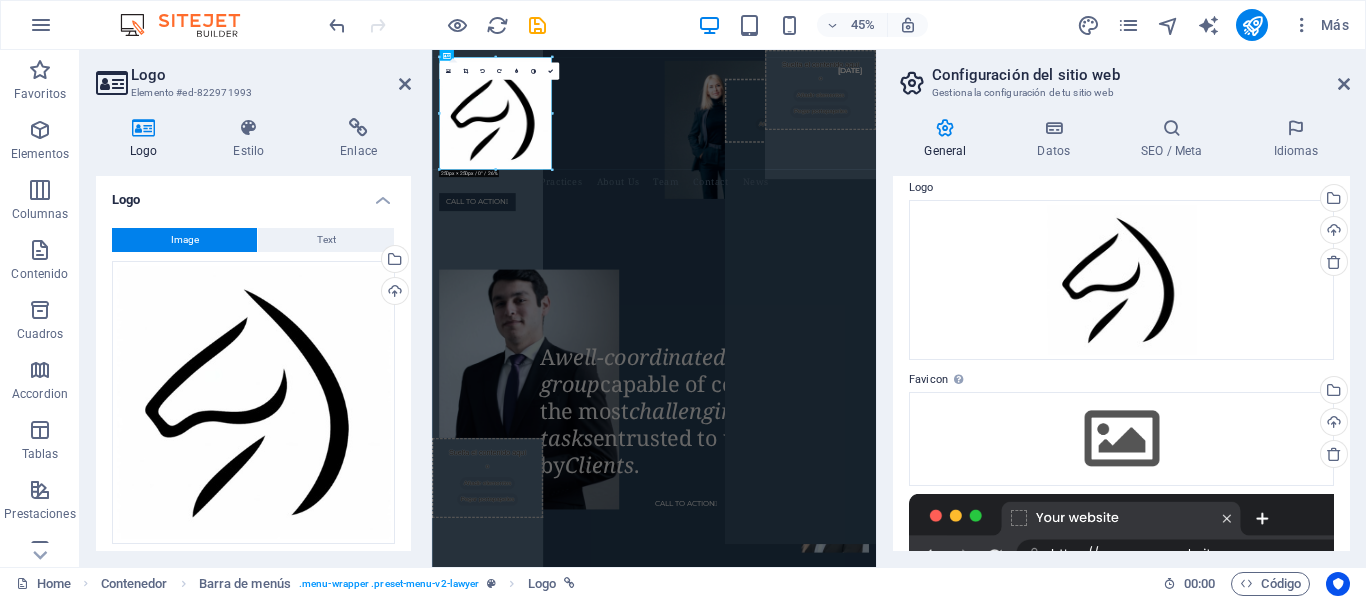 scroll, scrollTop: 38, scrollLeft: 0, axis: vertical 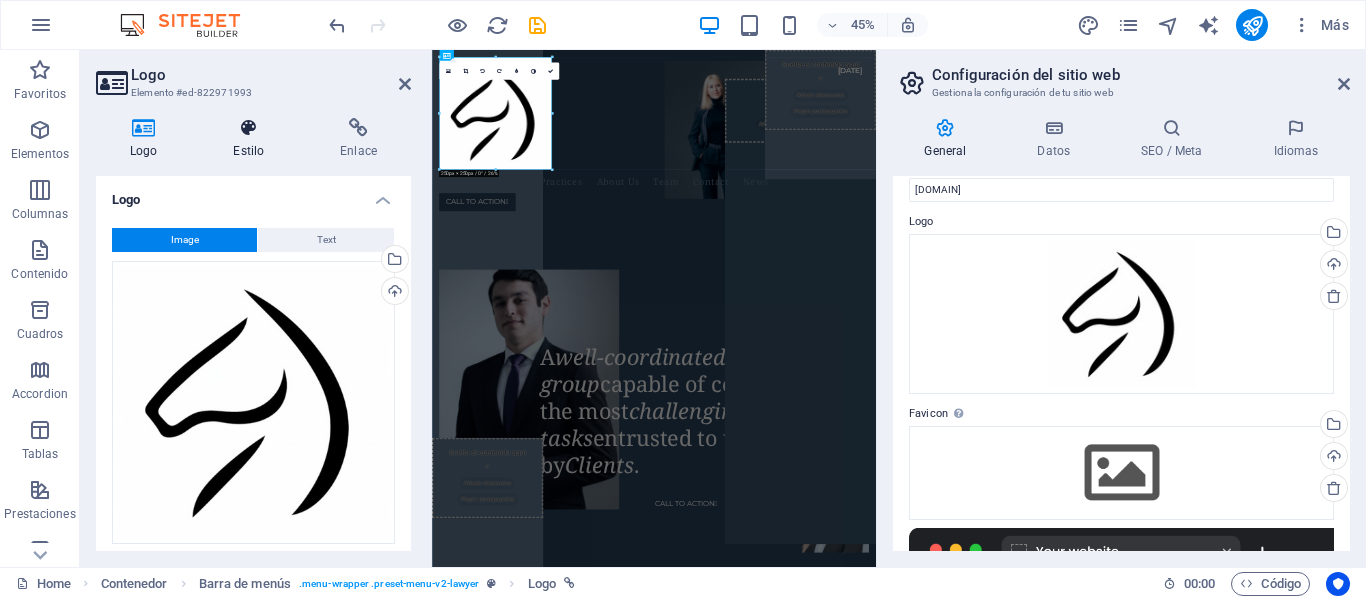 click on "Estilo" at bounding box center [252, 139] 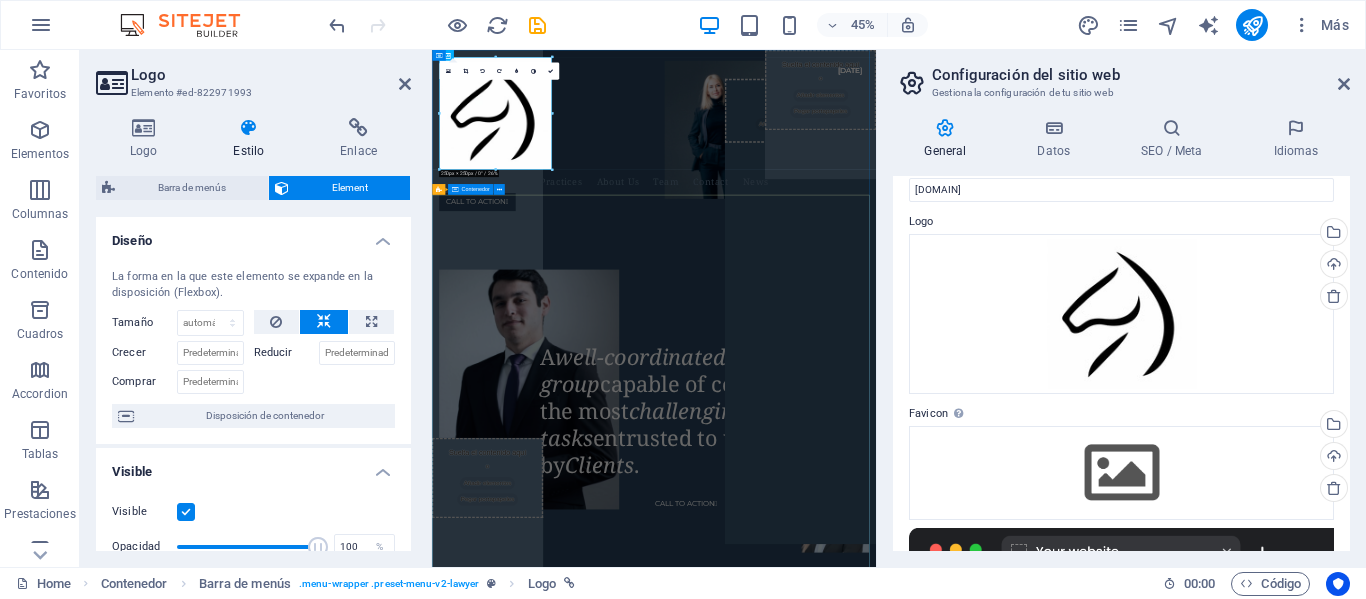 click on "A  well-coordinated lawyer group  capable of completing the most  challenging tasks  entrusted to us by  Clients . CALL TO ACTION   " at bounding box center [925, 520] 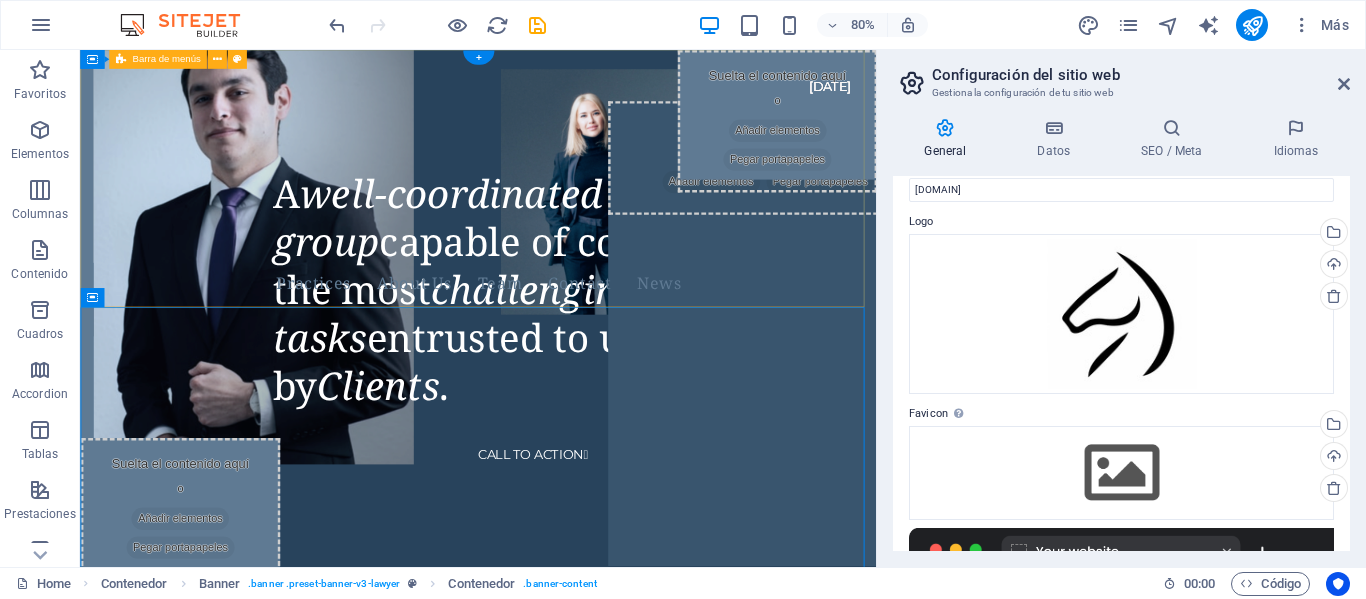 click on "Practices About Us Team Contact News CALL TO ACTION   " at bounding box center [577, 237] 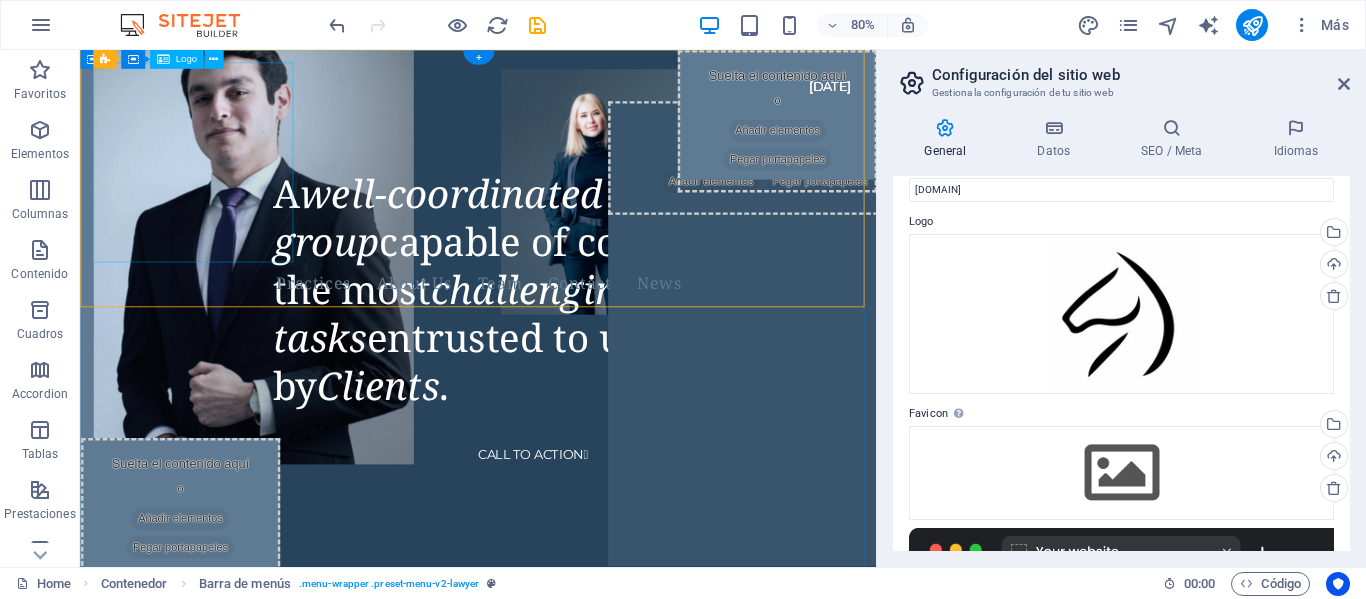 click at bounding box center (553, 191) 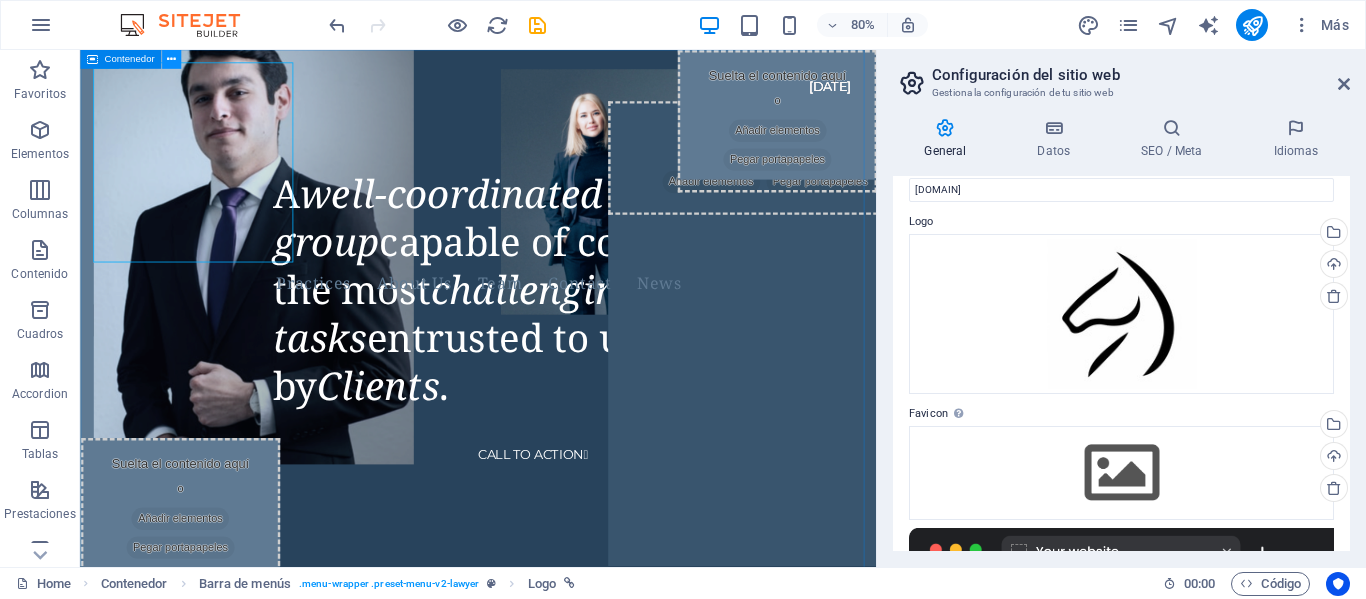 click at bounding box center (171, 59) 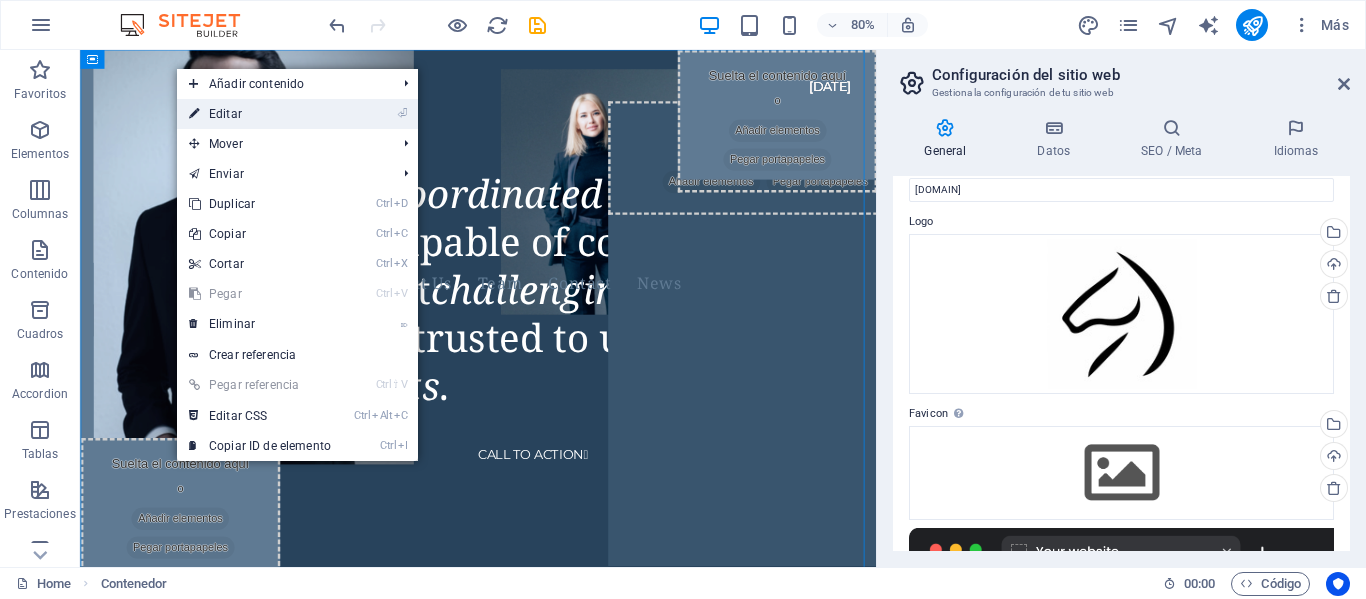 click on "⏎  Editar" at bounding box center (260, 114) 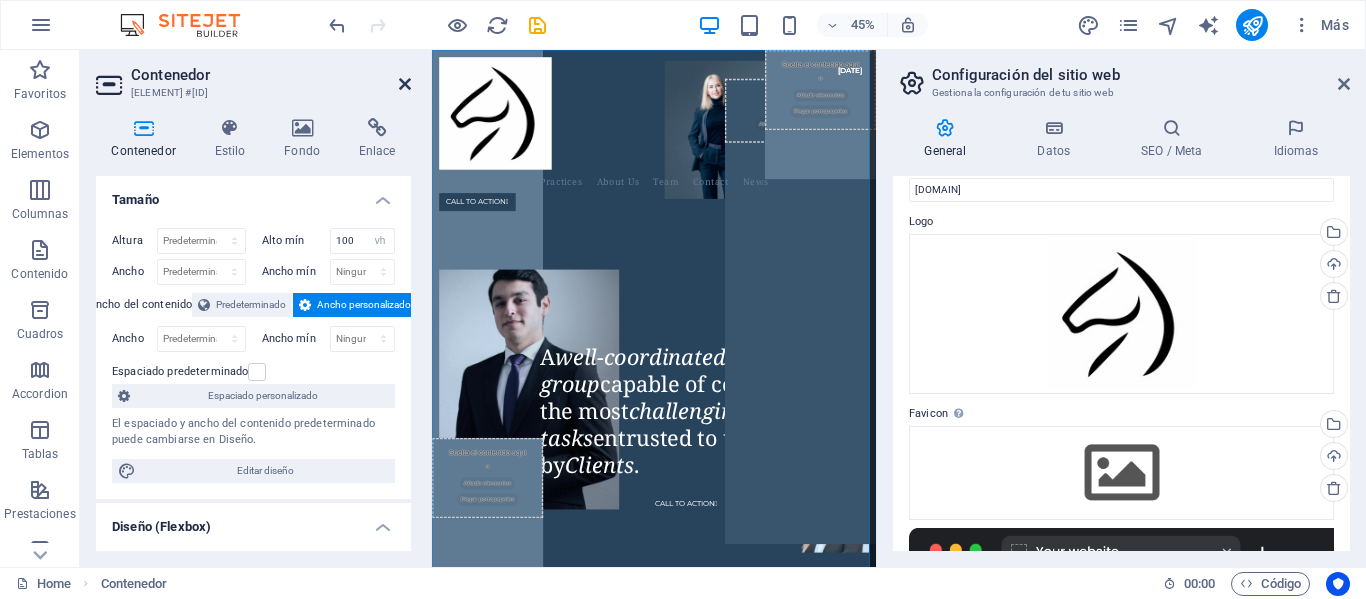 click at bounding box center [405, 84] 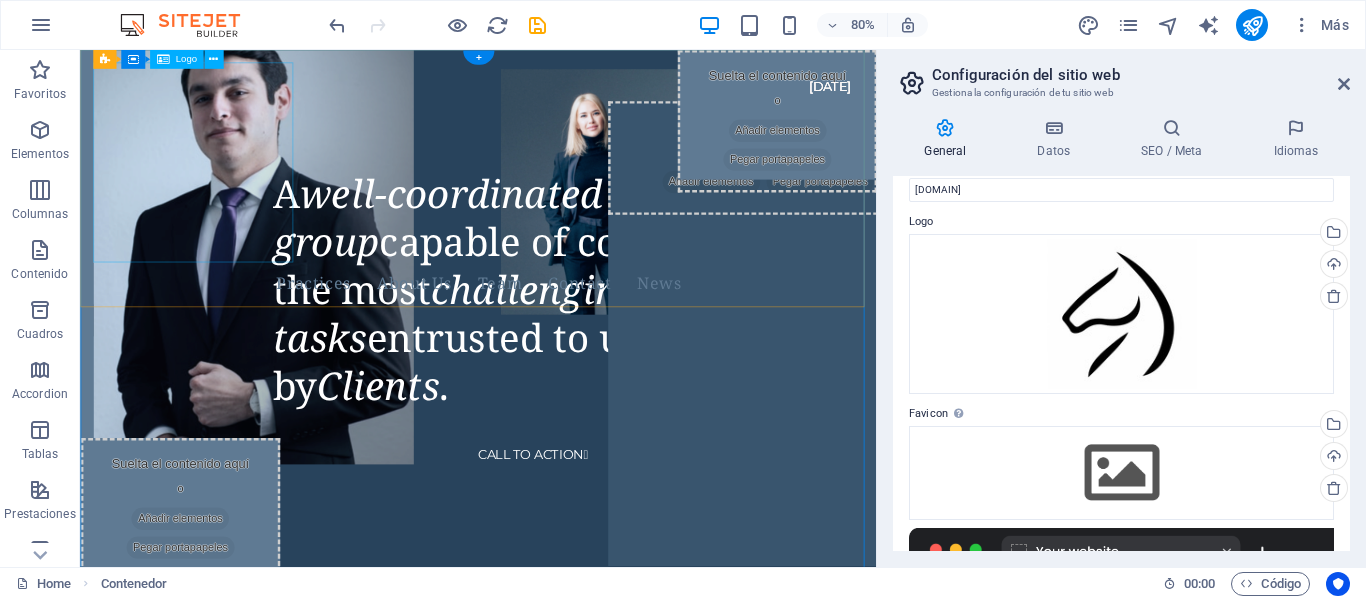 click at bounding box center [553, 191] 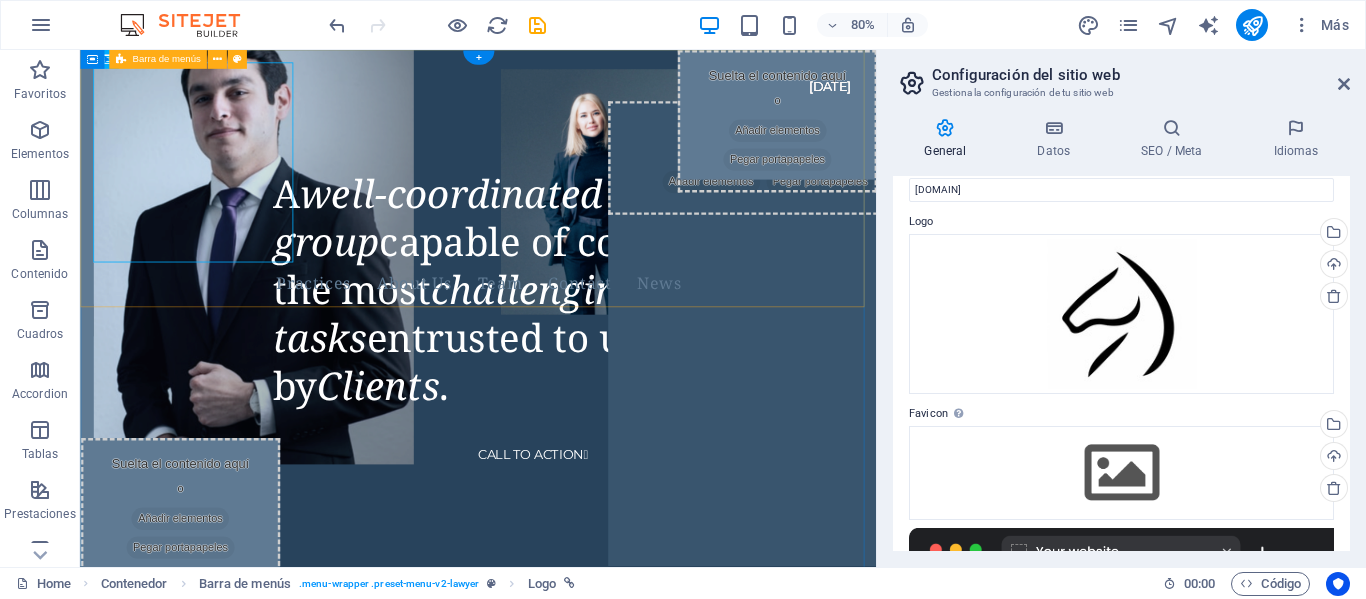 click on "Practices About Us Team Contact News CALL TO ACTION   " at bounding box center [577, 237] 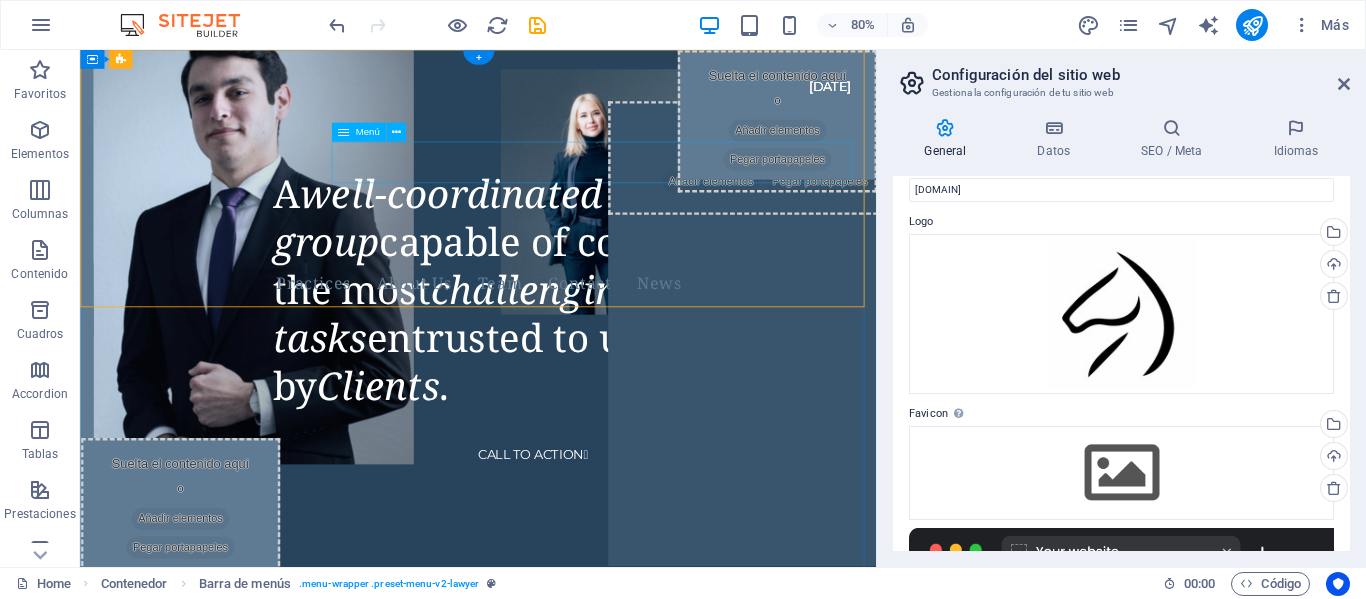click on "Practices About Us Team Contact News" at bounding box center [577, 342] 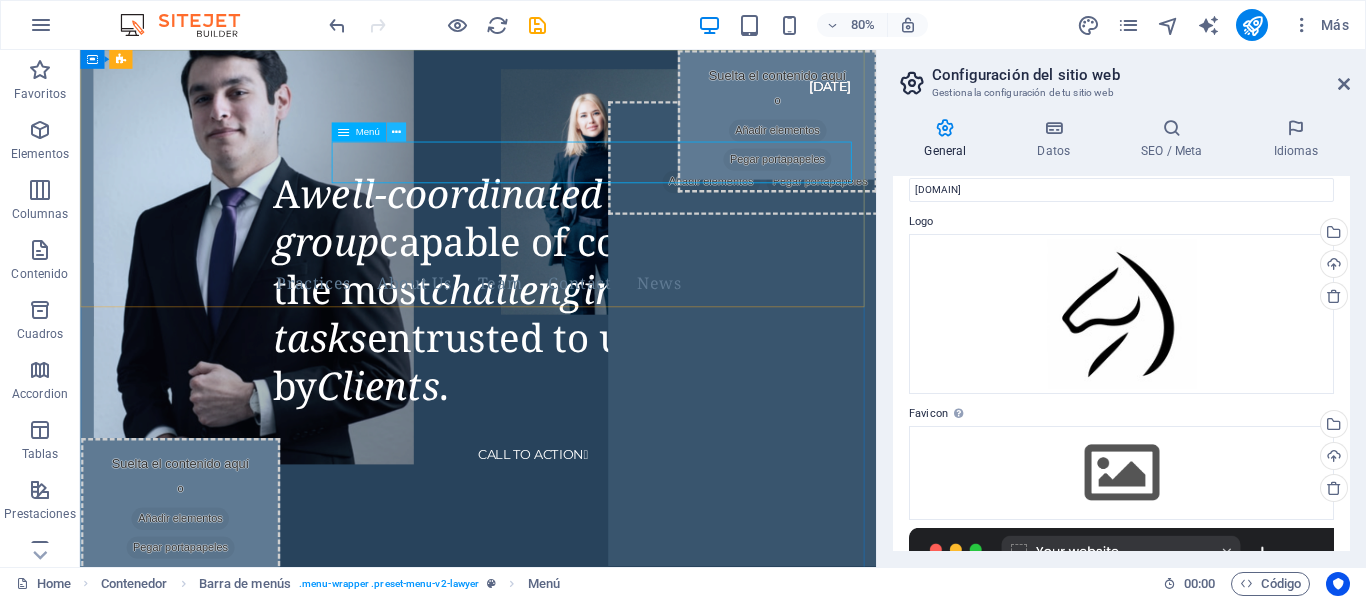 click at bounding box center [395, 132] 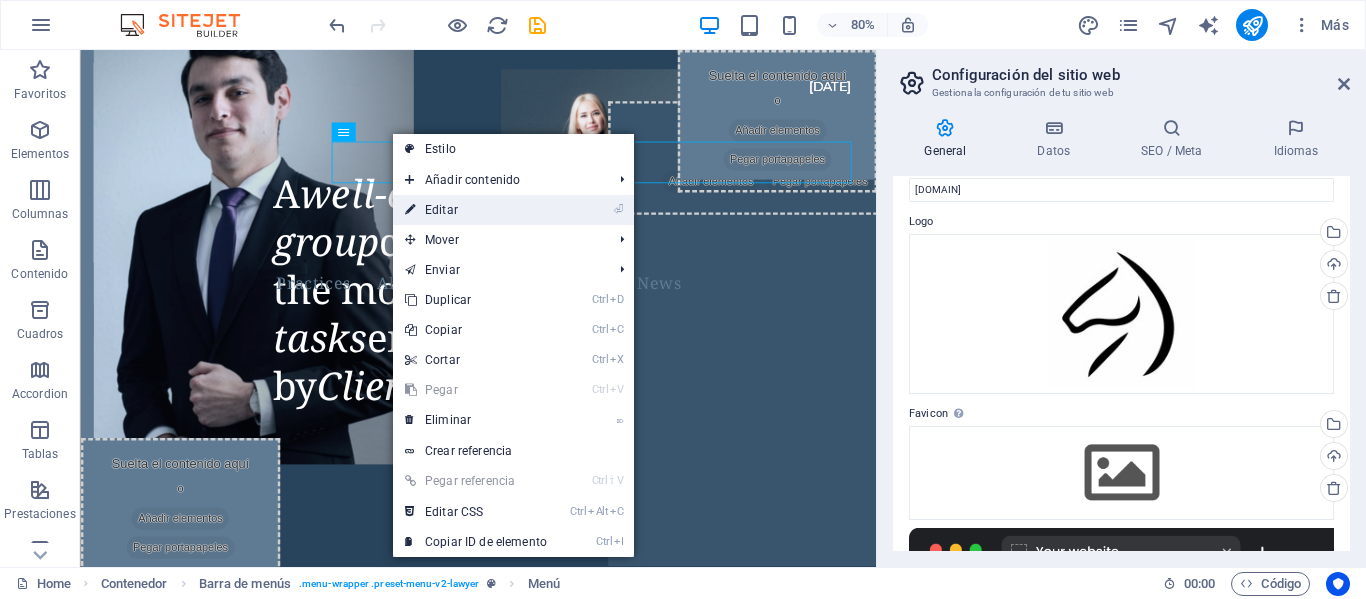 click on "⏎  Editar" at bounding box center [476, 210] 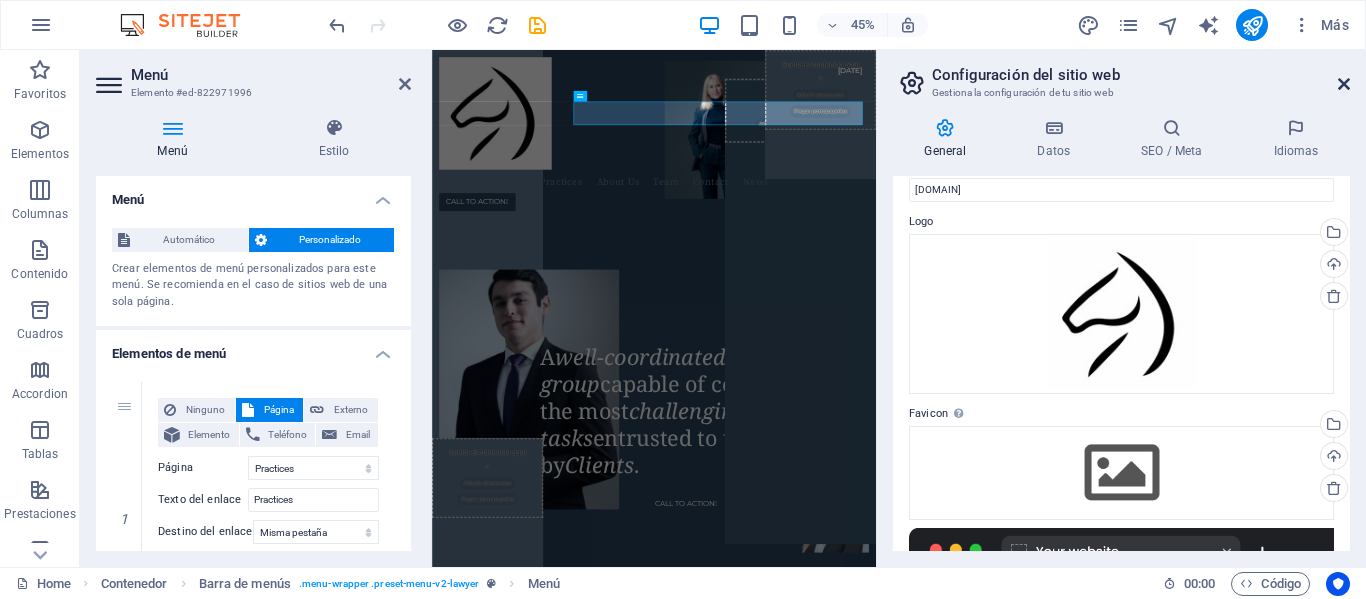 click at bounding box center (1344, 84) 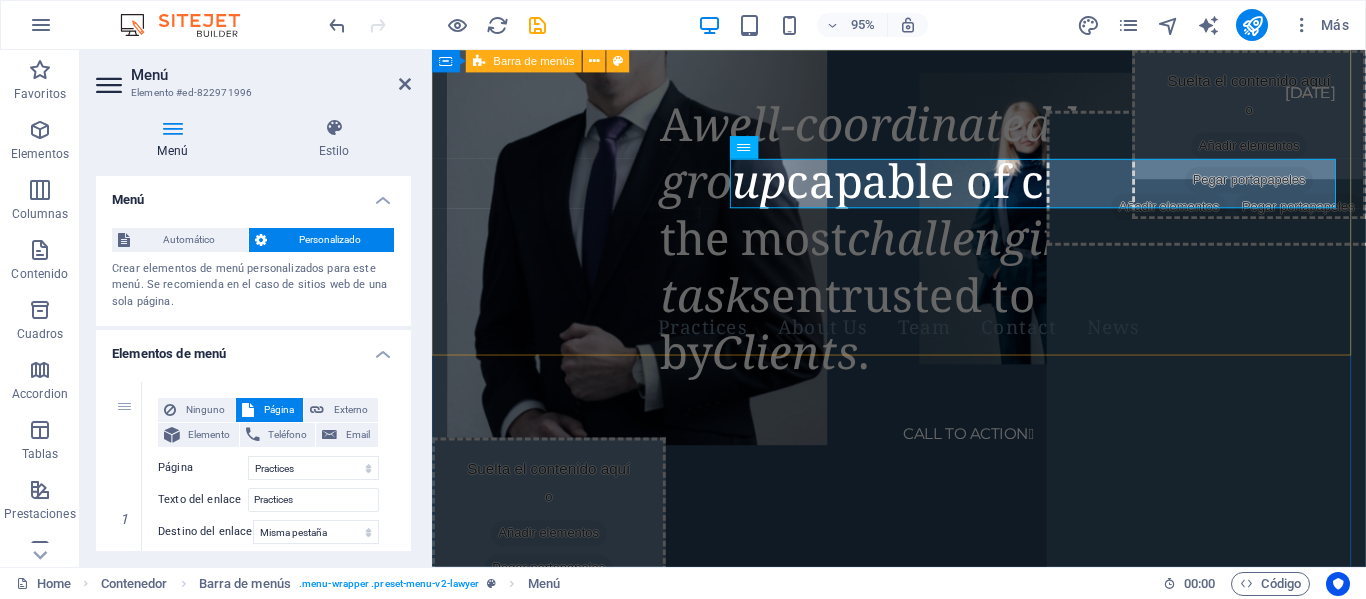 click on "Practices About Us Team Contact News CALL TO ACTION   " at bounding box center [923, 237] 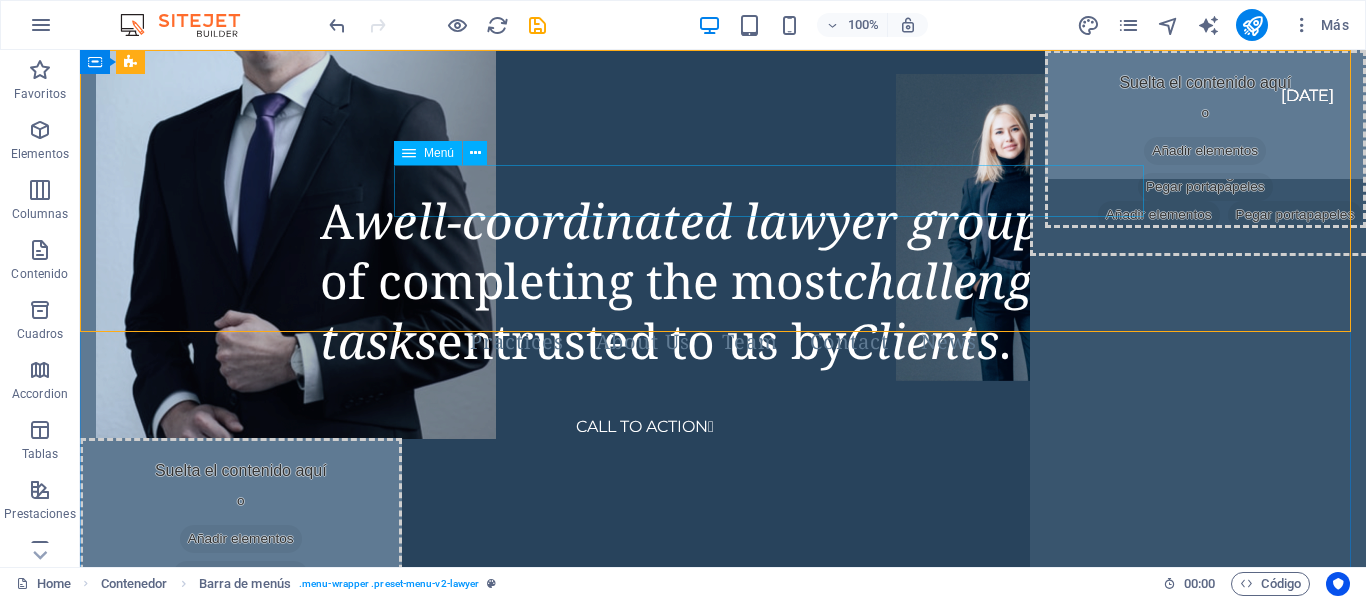click on "Menú" at bounding box center [428, 153] 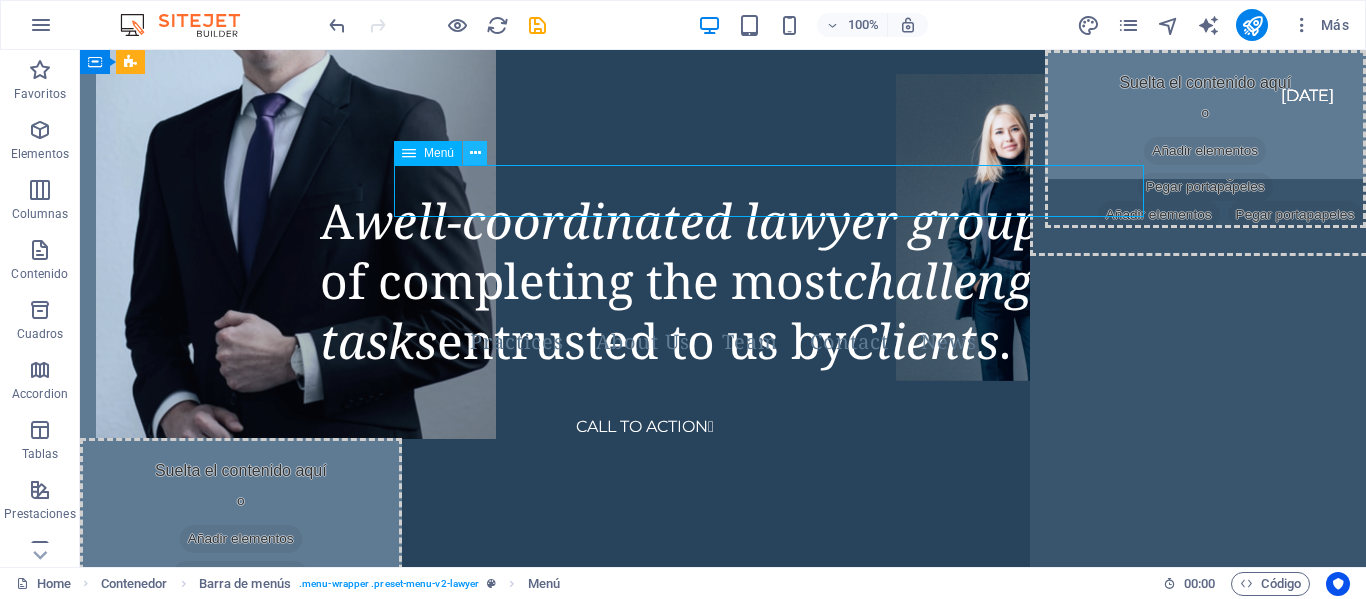 click at bounding box center [475, 153] 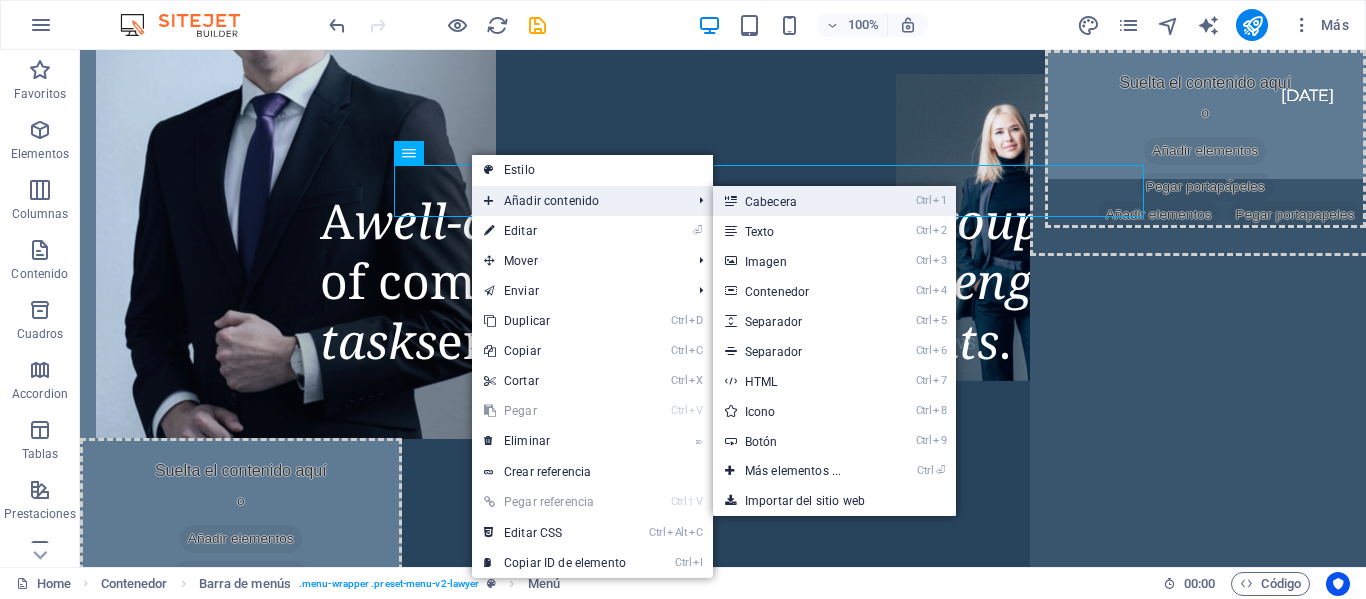 click on "Ctrl 1  Cabecera" at bounding box center [797, 201] 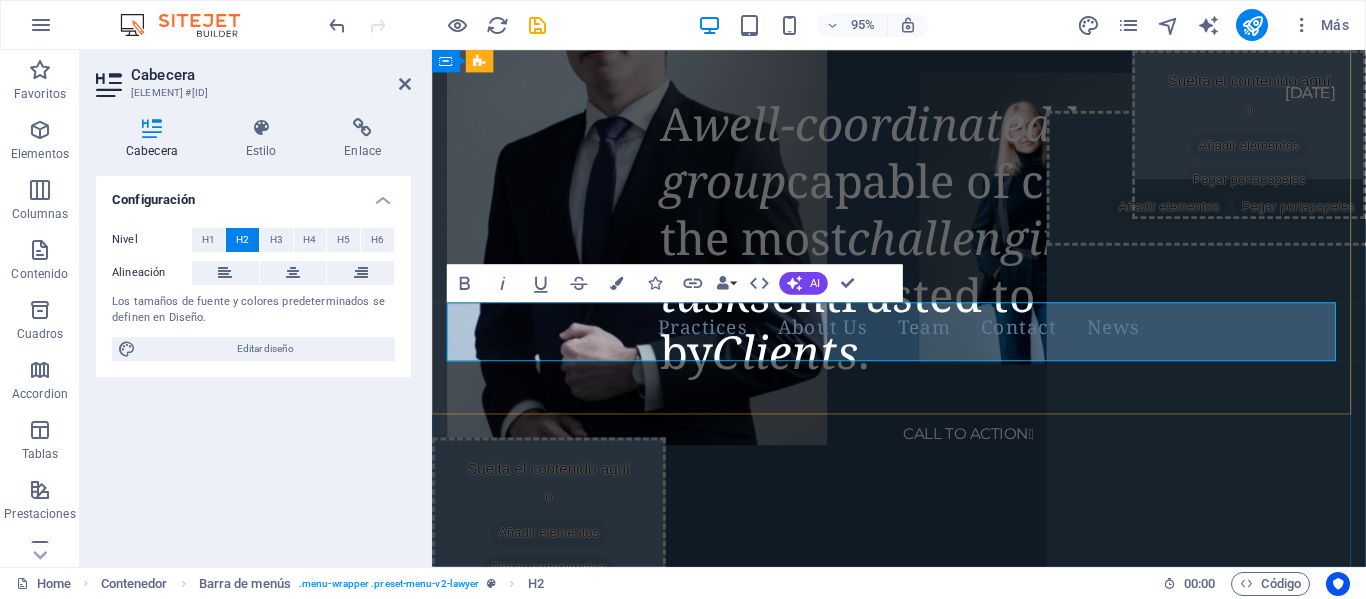 type 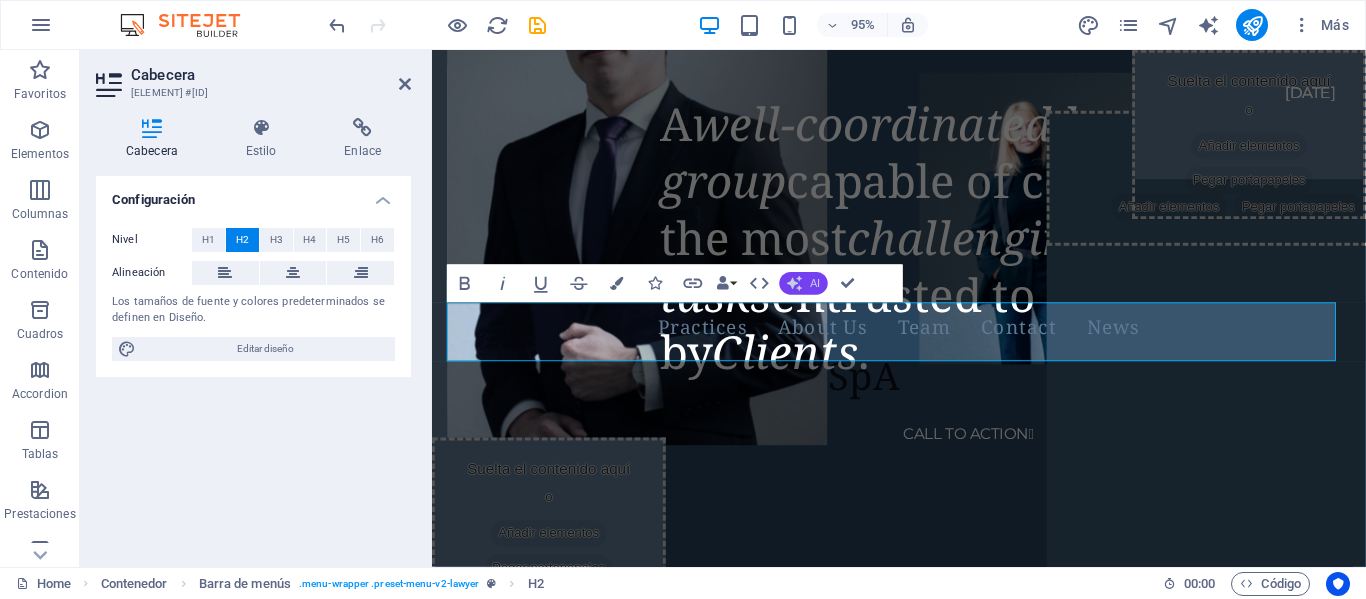 click on "AI" at bounding box center [815, 283] 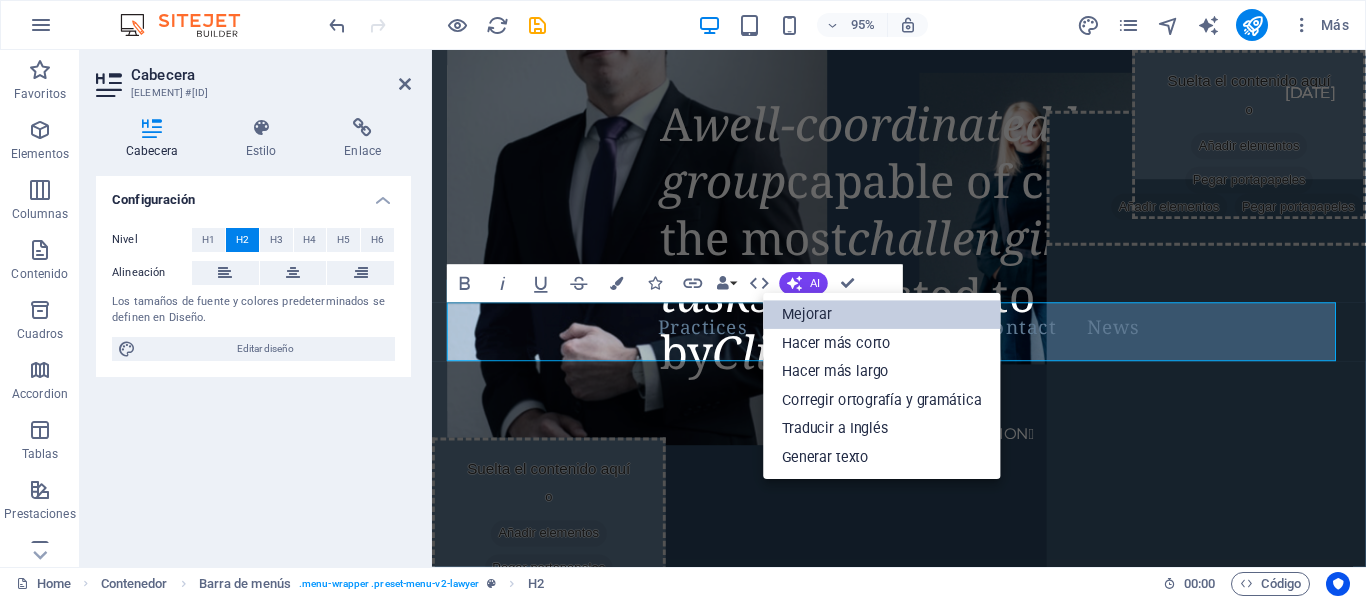 click on "Mejorar" at bounding box center (882, 314) 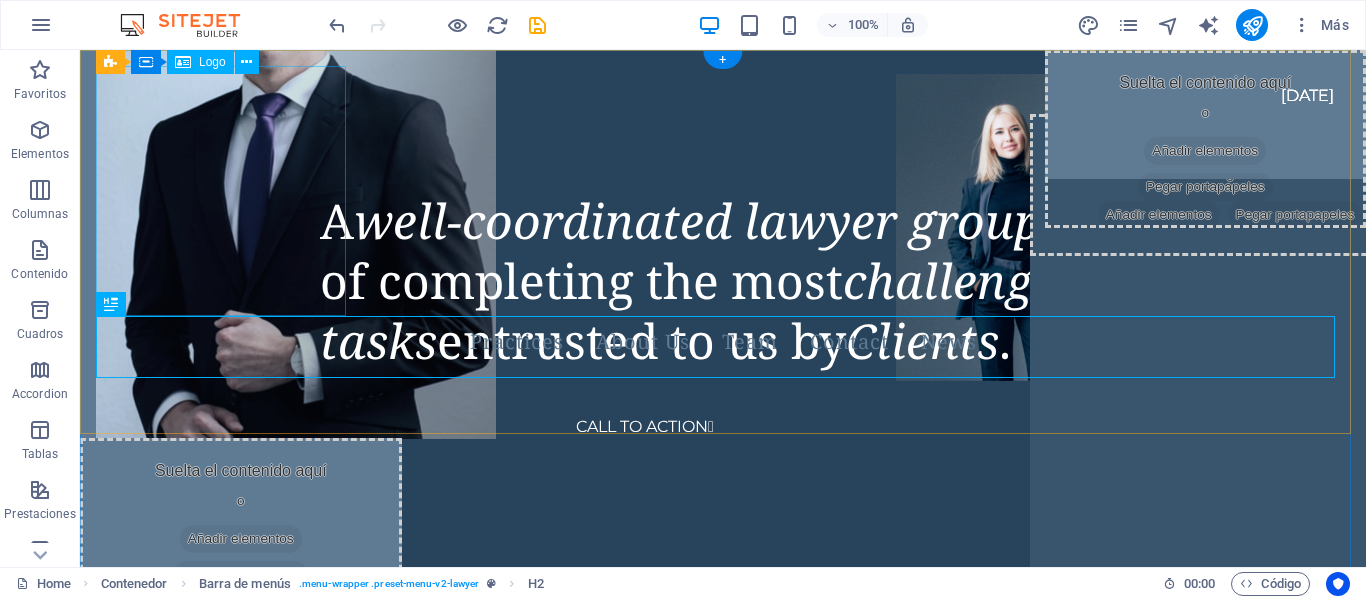 click at bounding box center [699, 191] 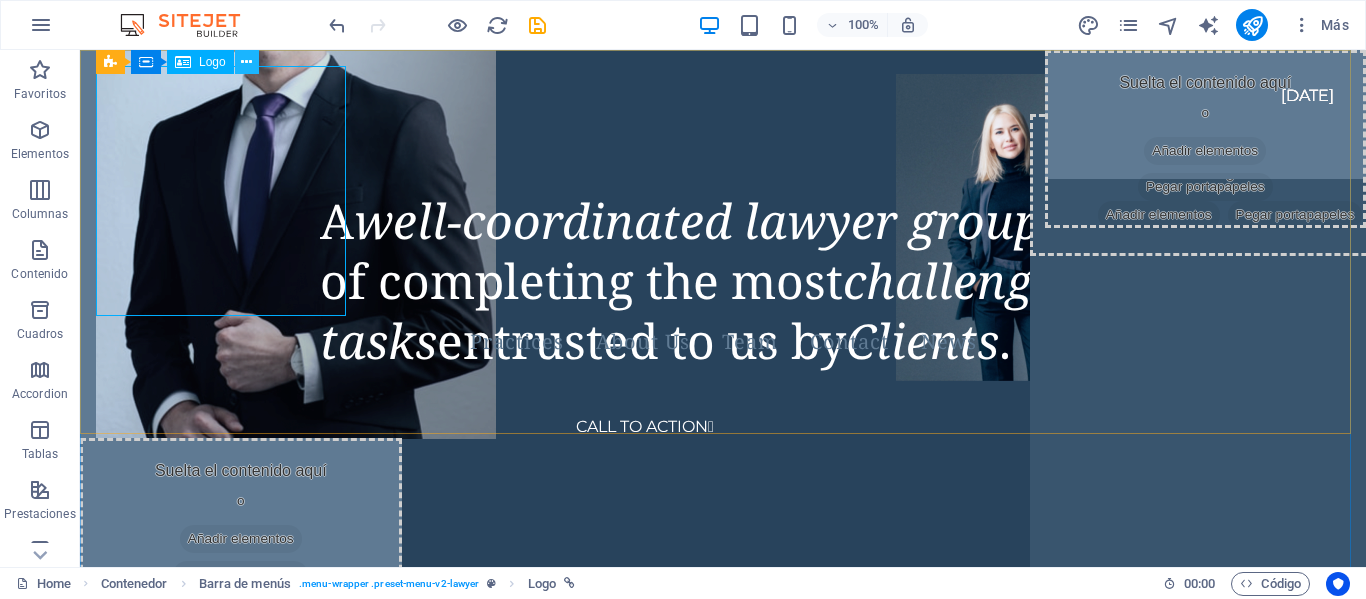 click at bounding box center (246, 62) 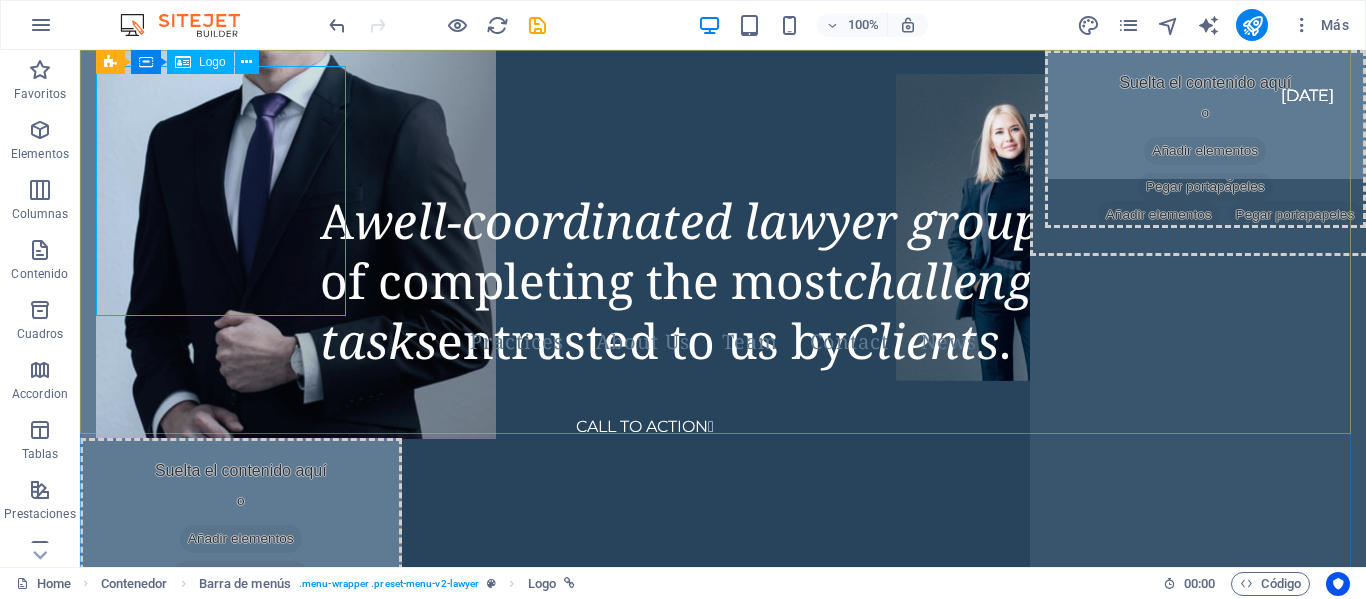 click at bounding box center [183, 62] 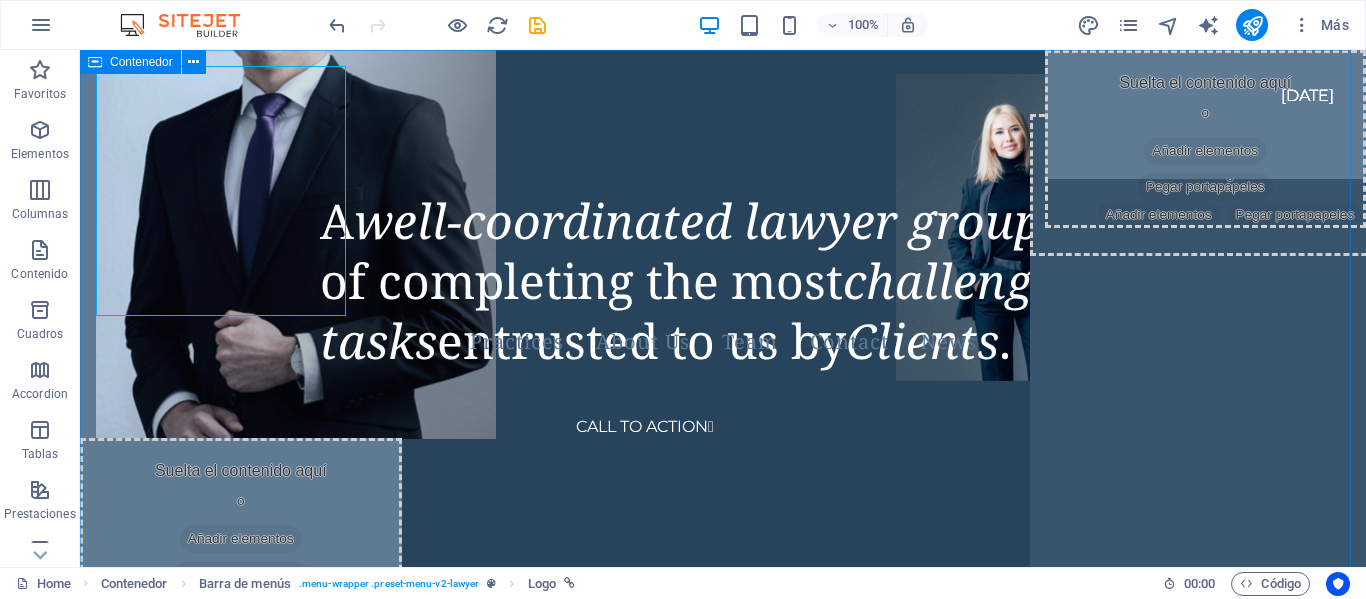 click on "Contenedor" at bounding box center [141, 62] 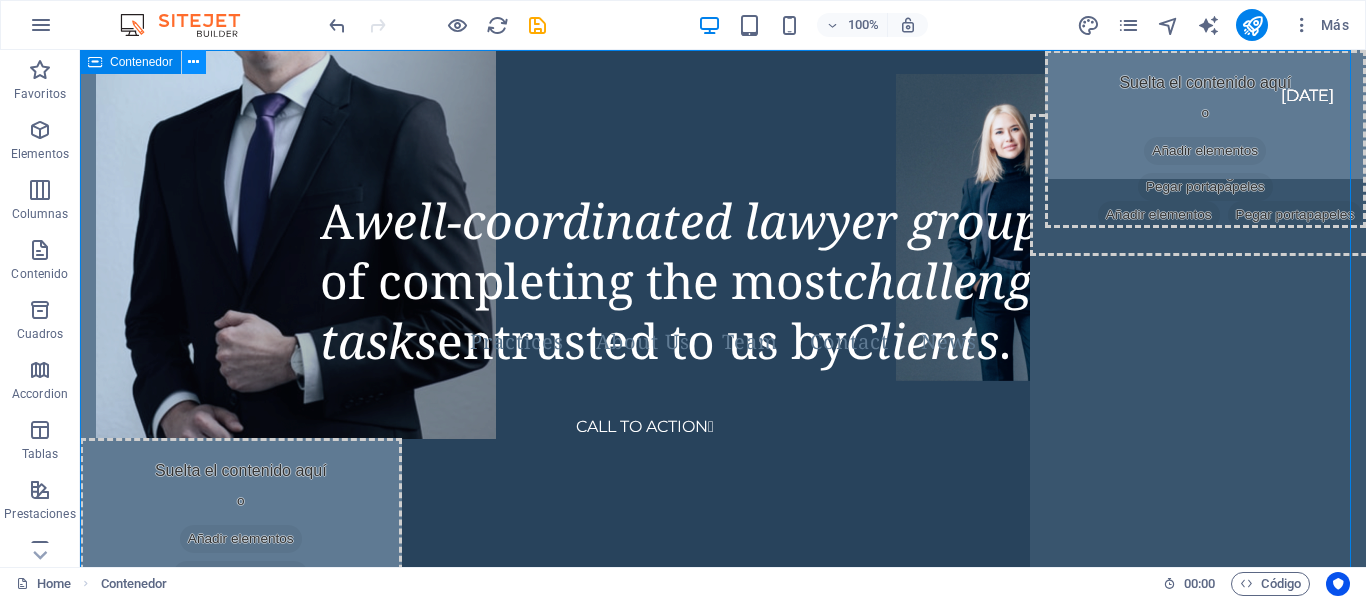 click at bounding box center (194, 62) 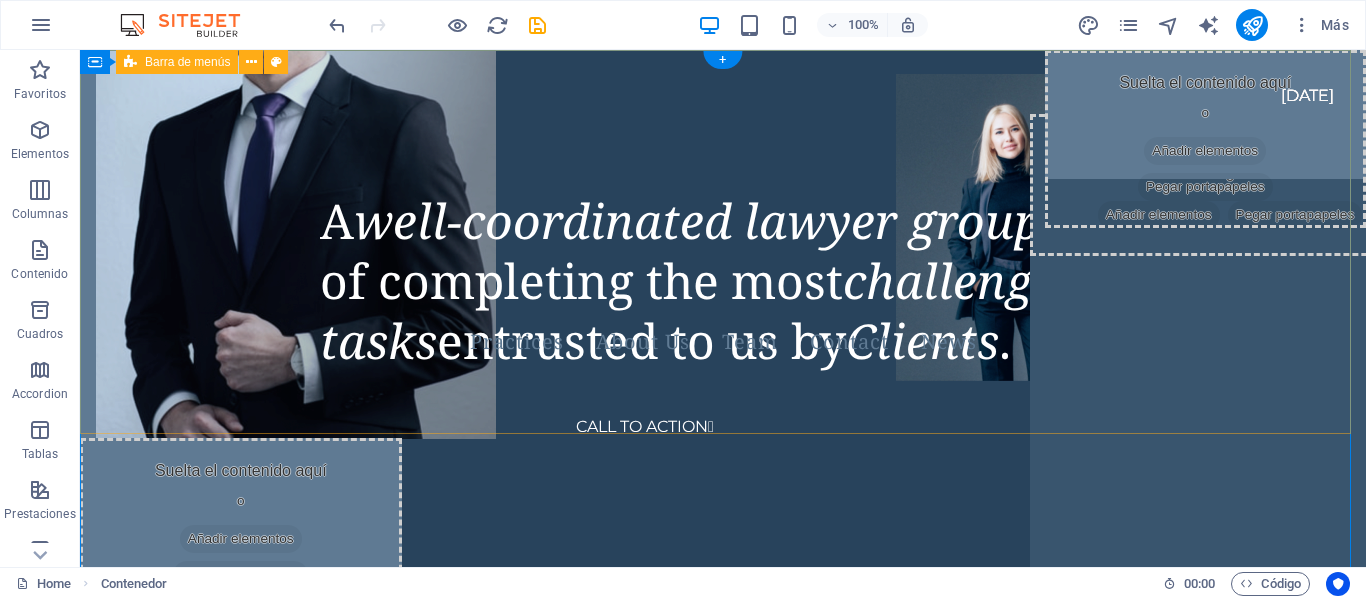 click on "[PRACTICES] [ABOUT] [US] [TEAM] [CONTACT] [NEWS] [COMPANY] [CALL] [TO] [ACTION]   " at bounding box center (723, 268) 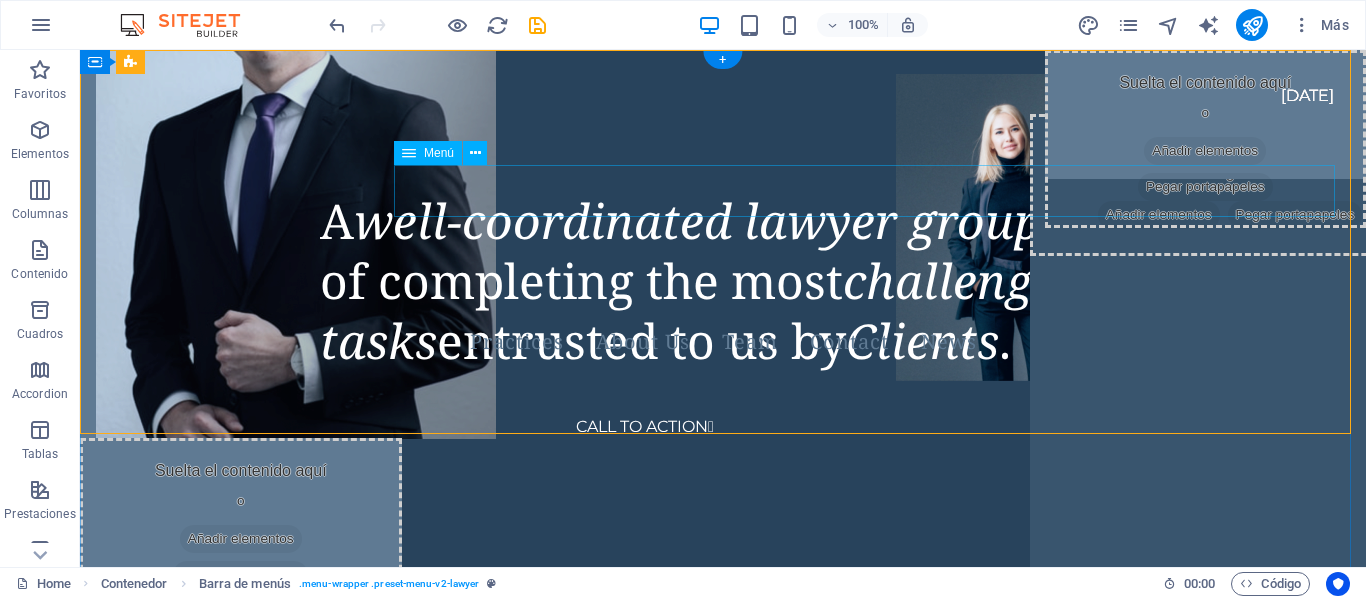 click on "Practices About Us Team Contact News" at bounding box center [723, 342] 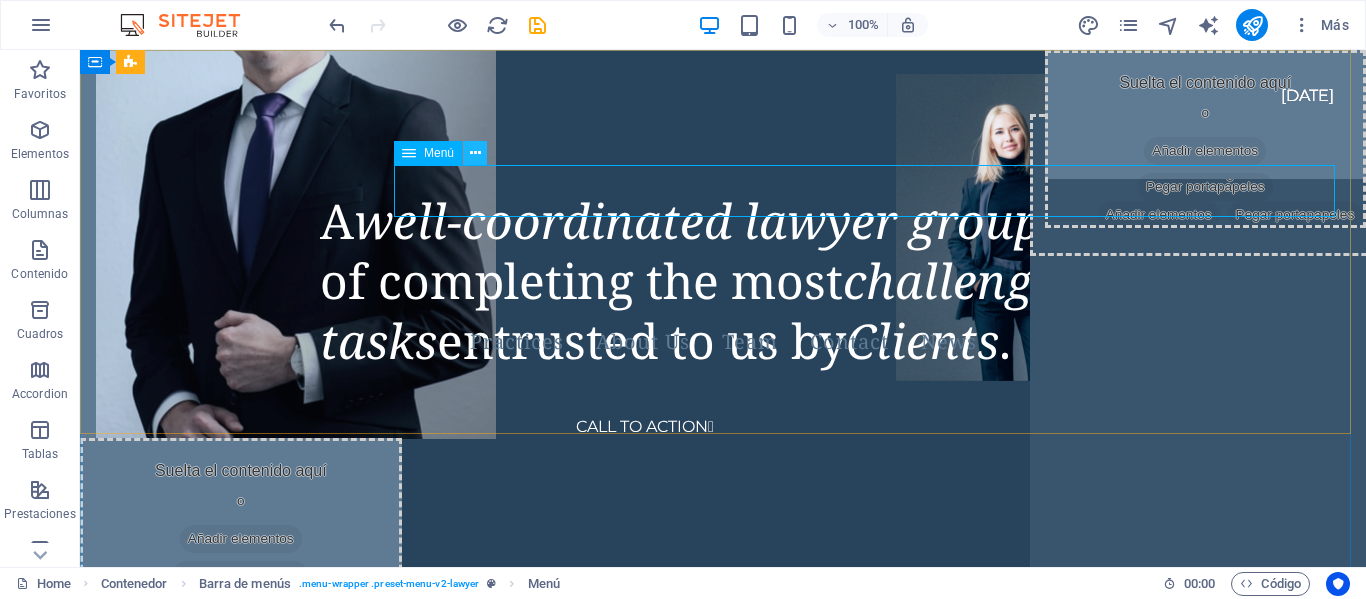 click at bounding box center (475, 153) 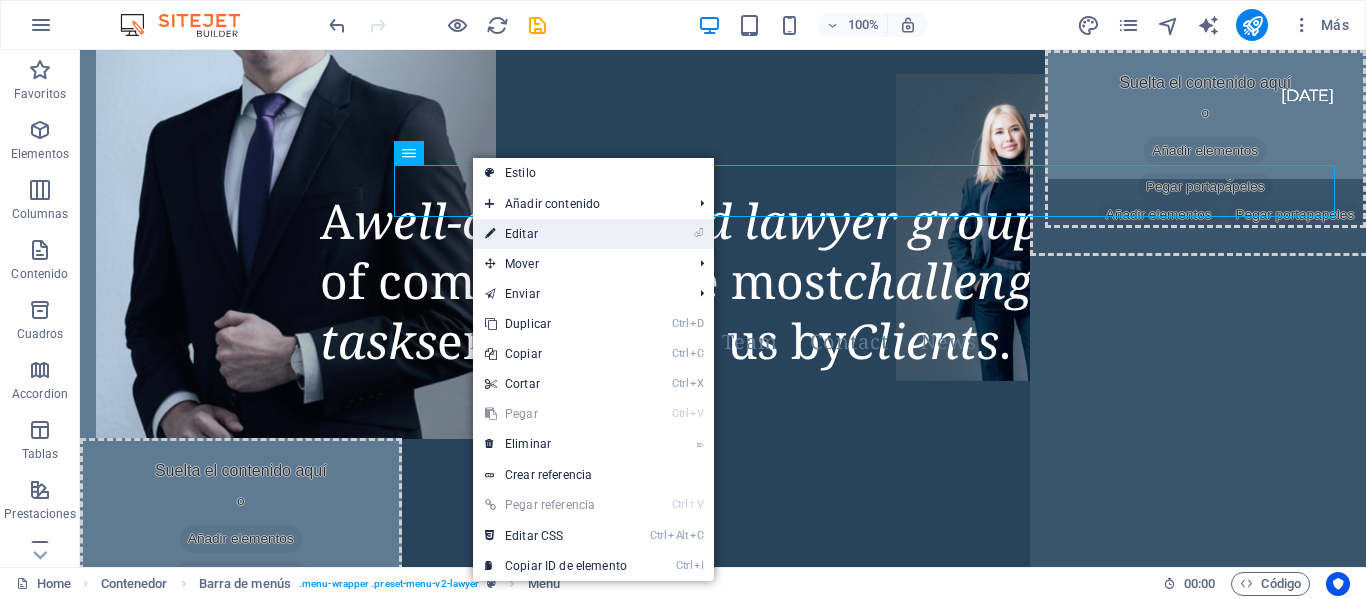 click on "⏎  Editar" at bounding box center [556, 234] 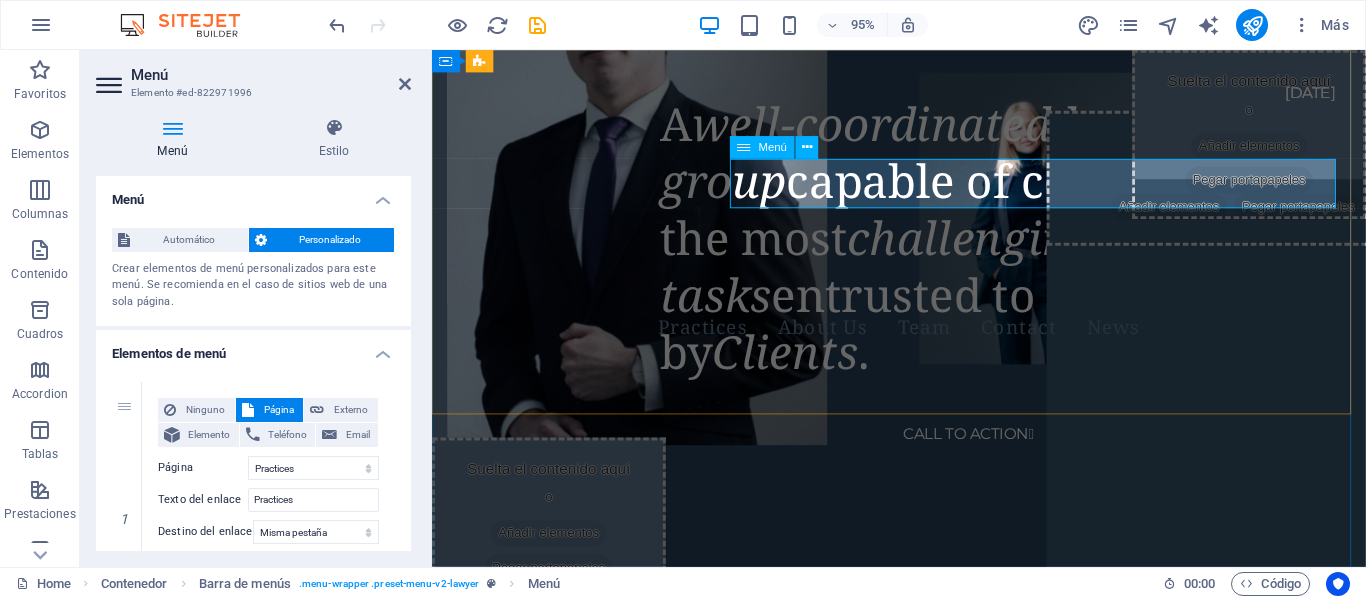 click on "Practices About Us Team Contact News" at bounding box center [923, 342] 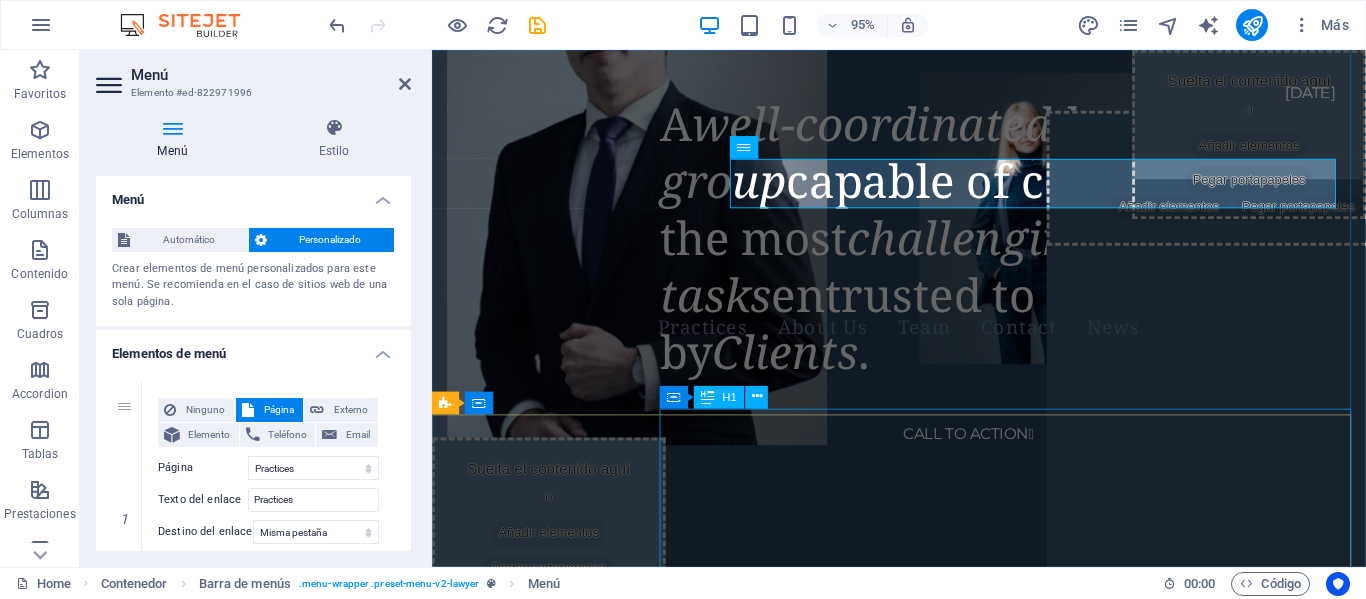 click on "A  well-coordinated lawyer group  capable of completing the most  challenging tasks  entrusted to us by  Clients ." at bounding box center [1043, 248] 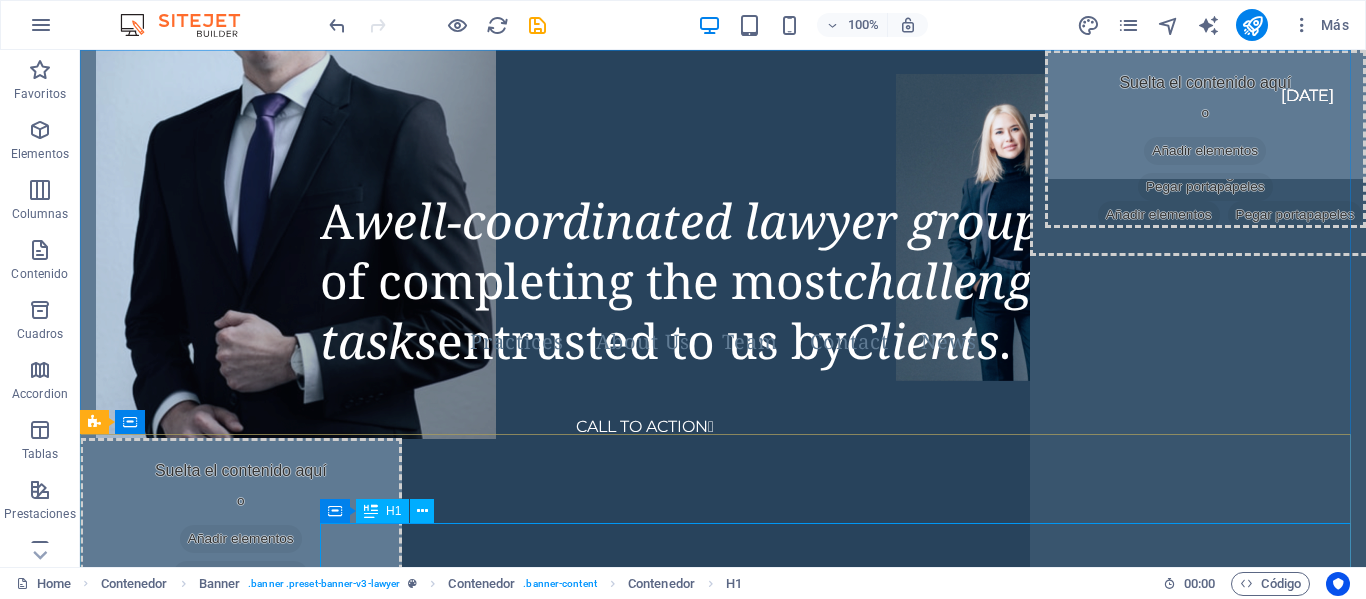 click on "H1" at bounding box center [382, 511] 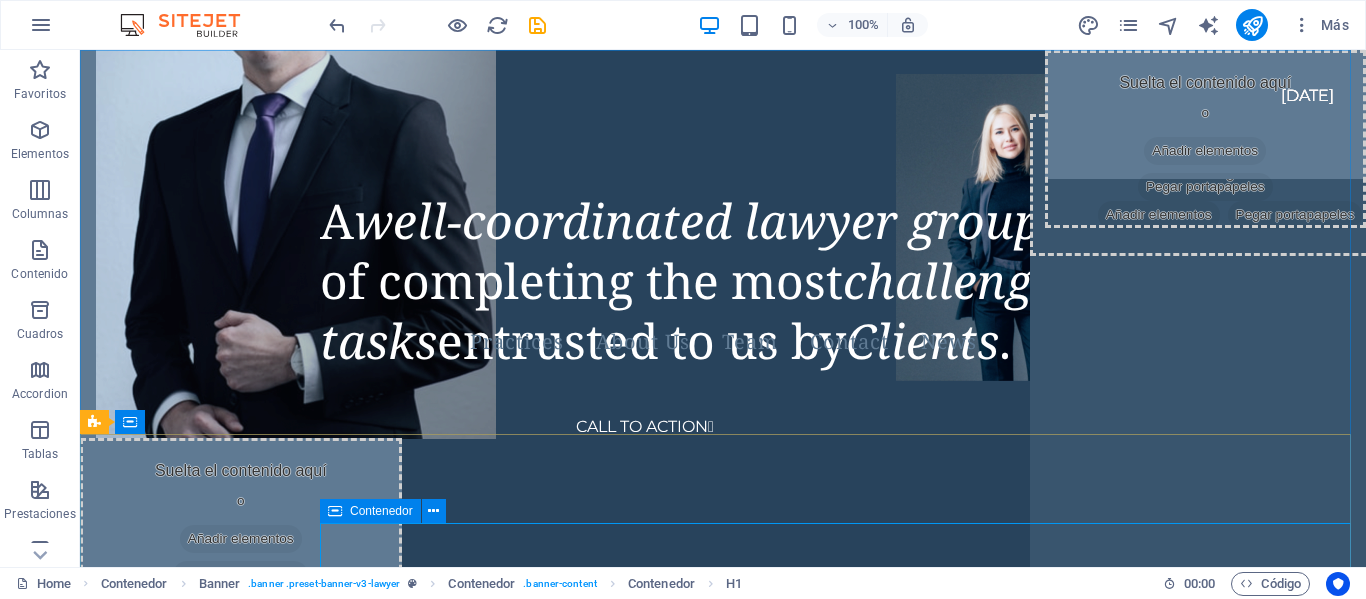 click at bounding box center (335, 511) 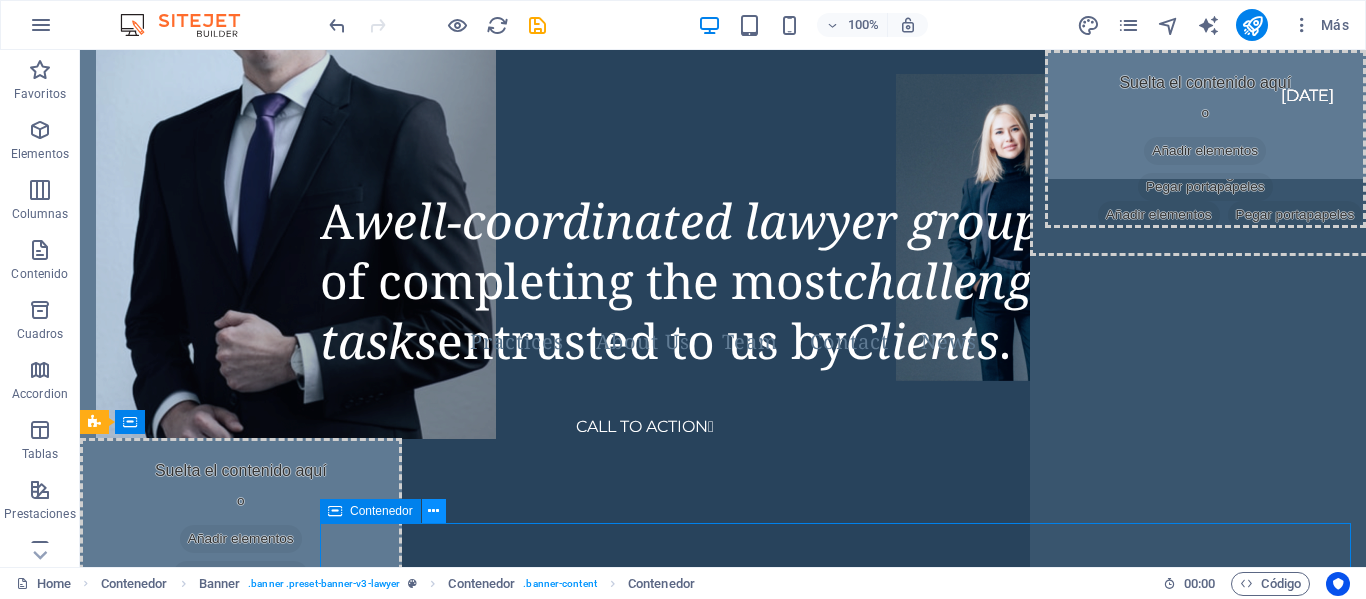 click at bounding box center [433, 511] 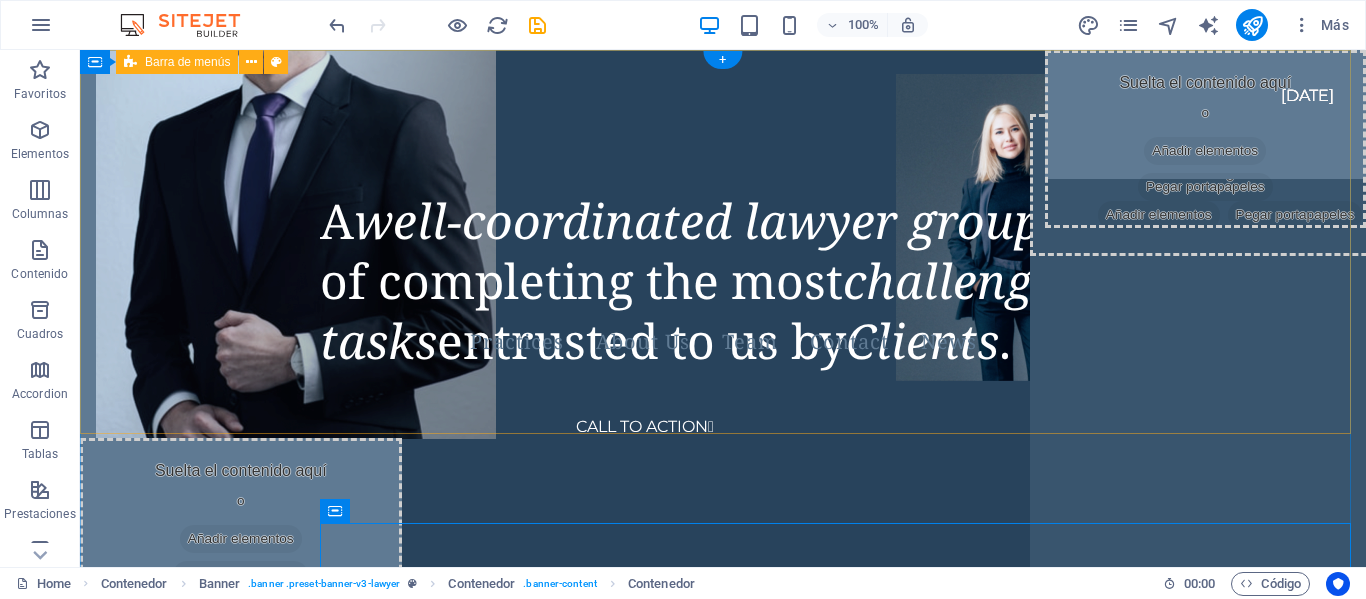 click on "[PRACTICES] [ABOUT] [US] [TEAM] [CONTACT] [NEWS] [COMPANY] [CALL] [TO] [ACTION]   " at bounding box center [723, 268] 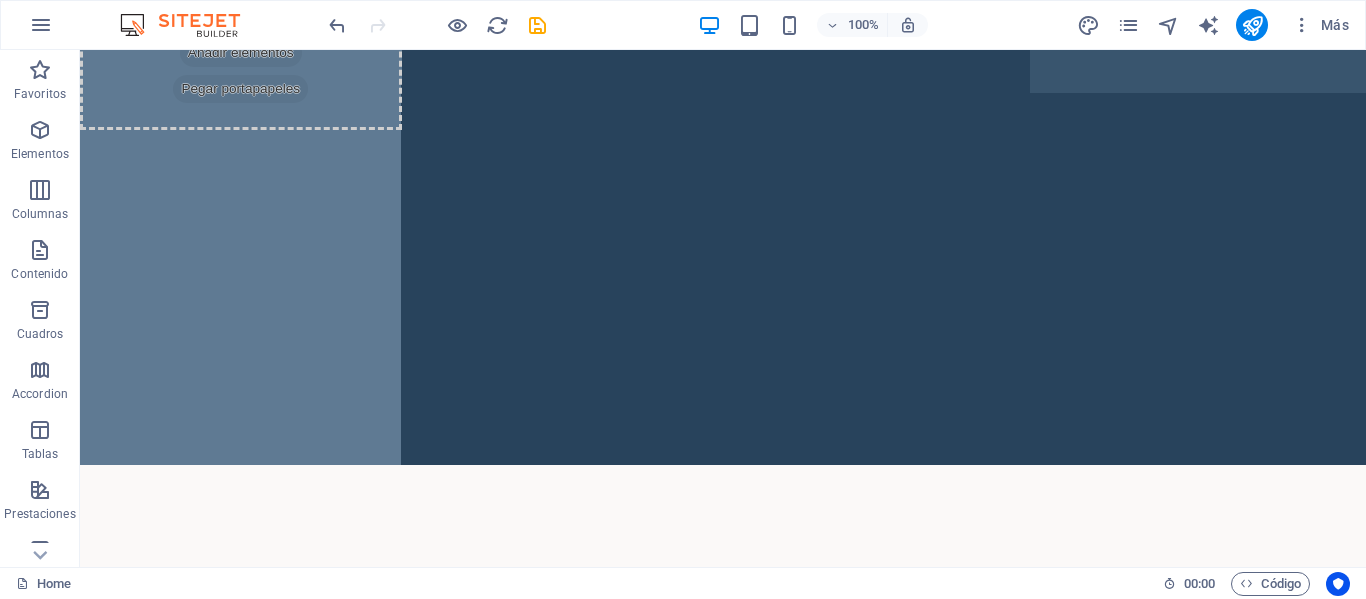 scroll, scrollTop: 503, scrollLeft: 0, axis: vertical 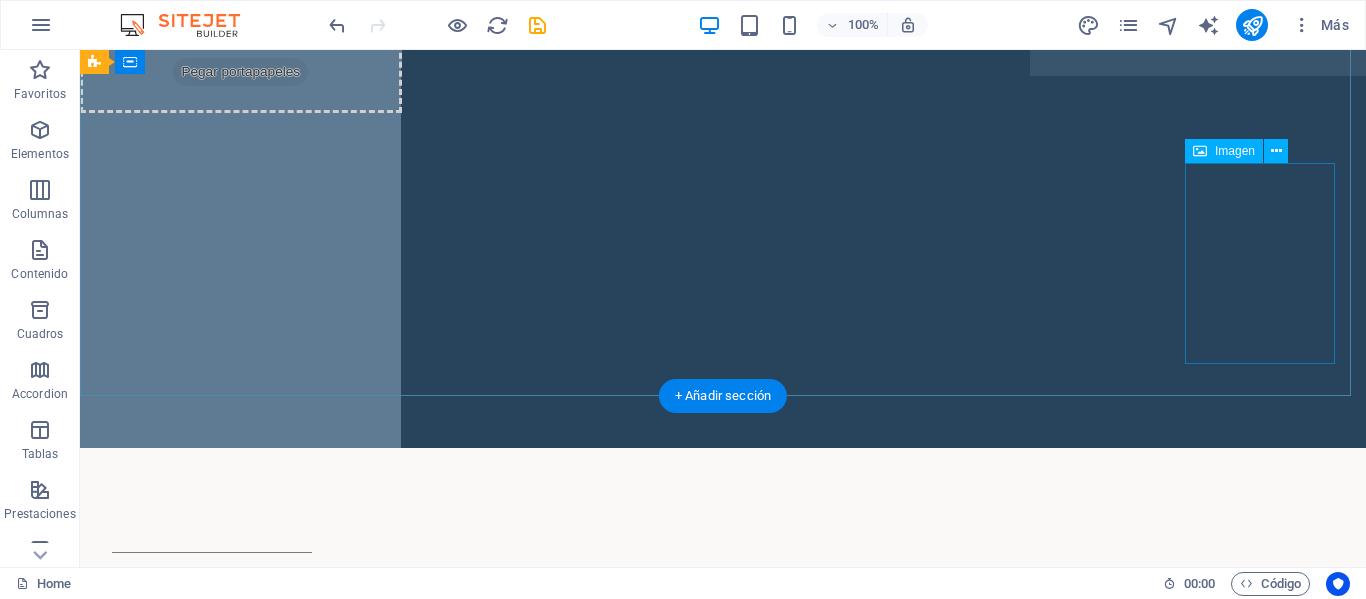 click at bounding box center (1275, -69) 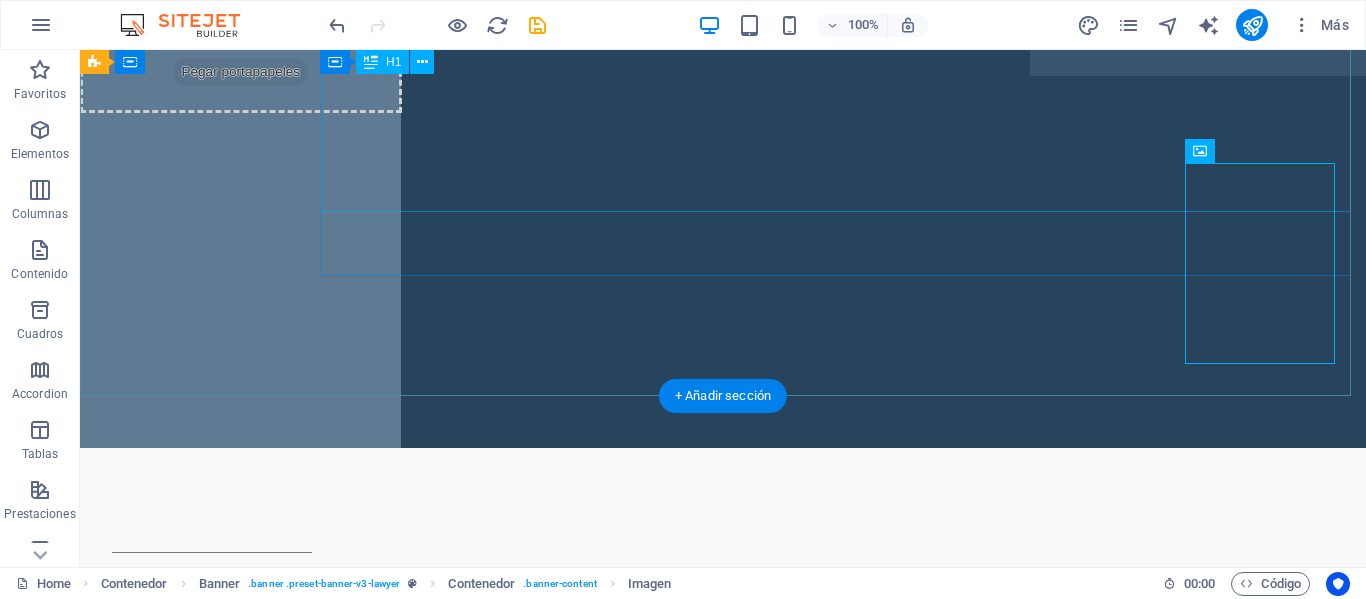 click on "A  well-coordinated lawyer group  capable of completing the most  challenging tasks  entrusted to us by  Clients ." at bounding box center (843, -222) 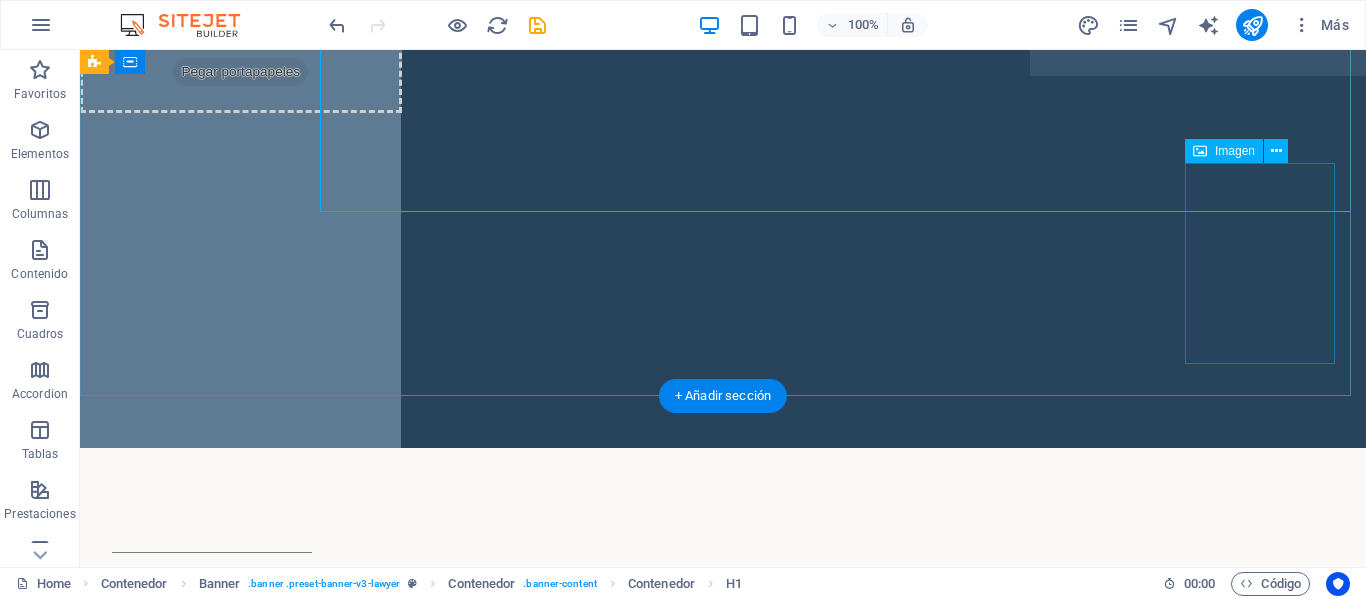 click at bounding box center [1275, -69] 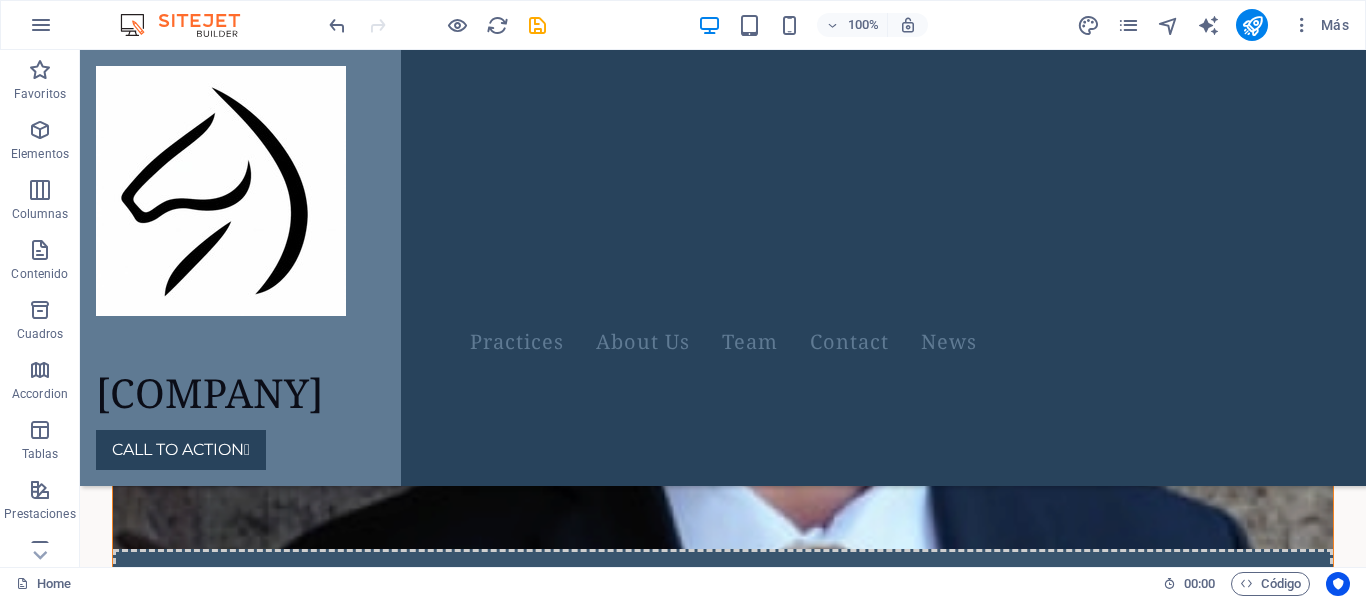 scroll, scrollTop: 3723, scrollLeft: 0, axis: vertical 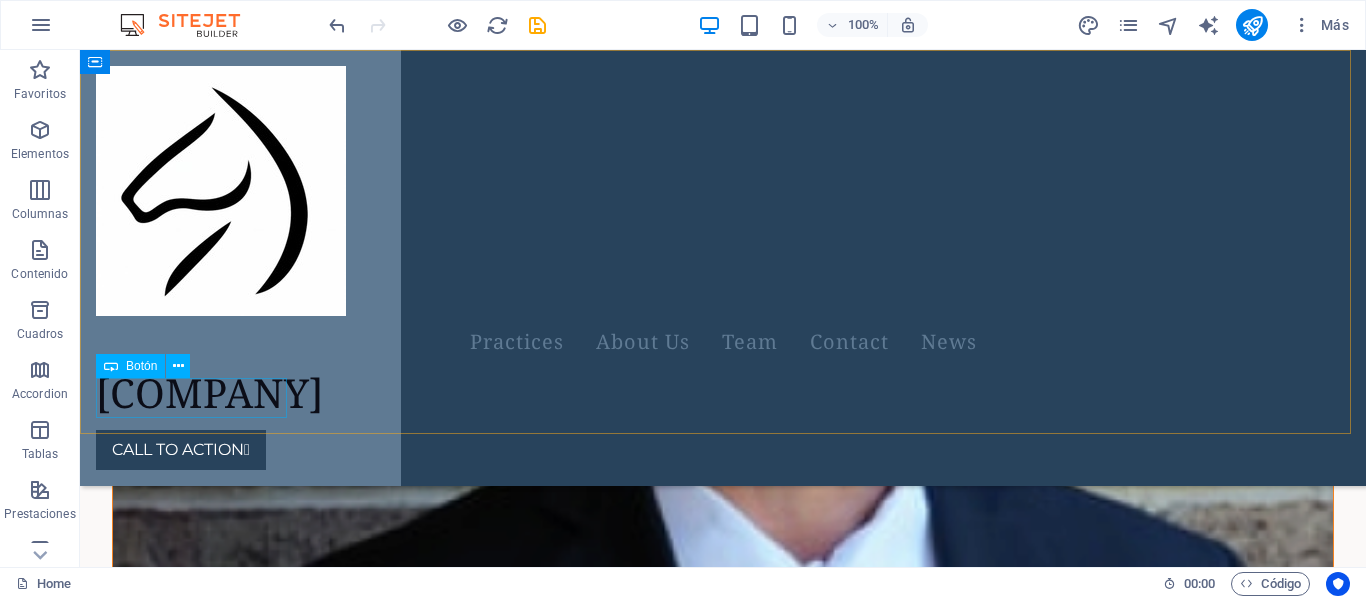 click on "CALL TO ACTION   " at bounding box center (723, 450) 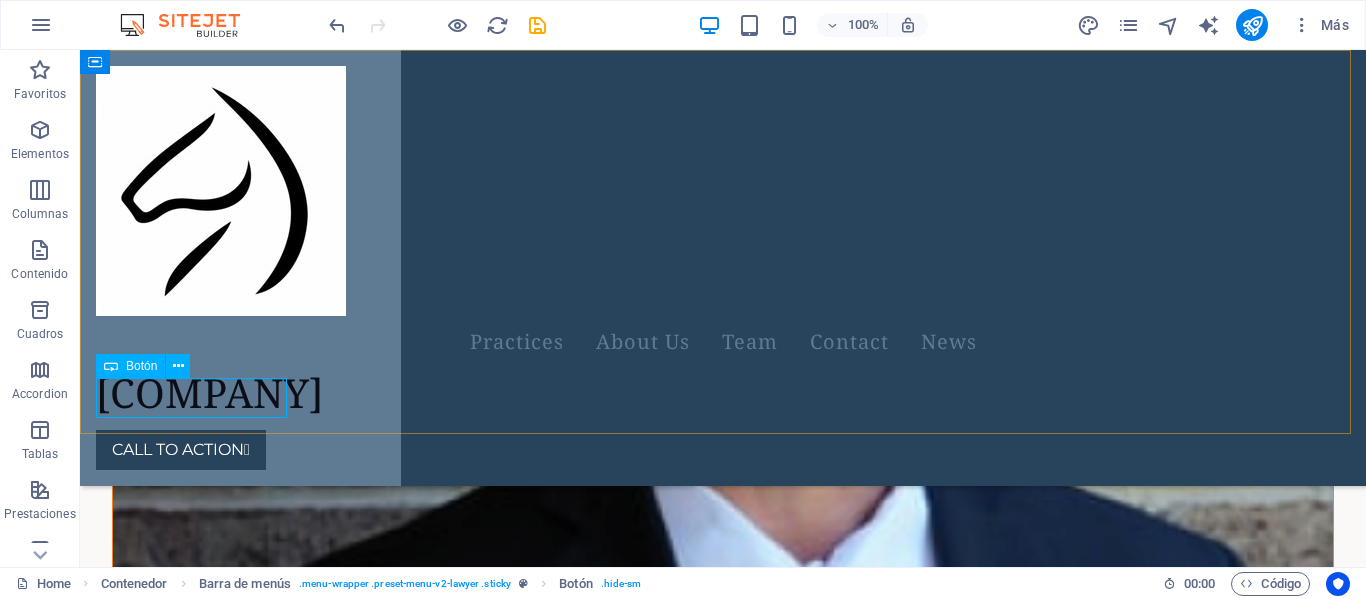 click on "Botón" at bounding box center [141, 366] 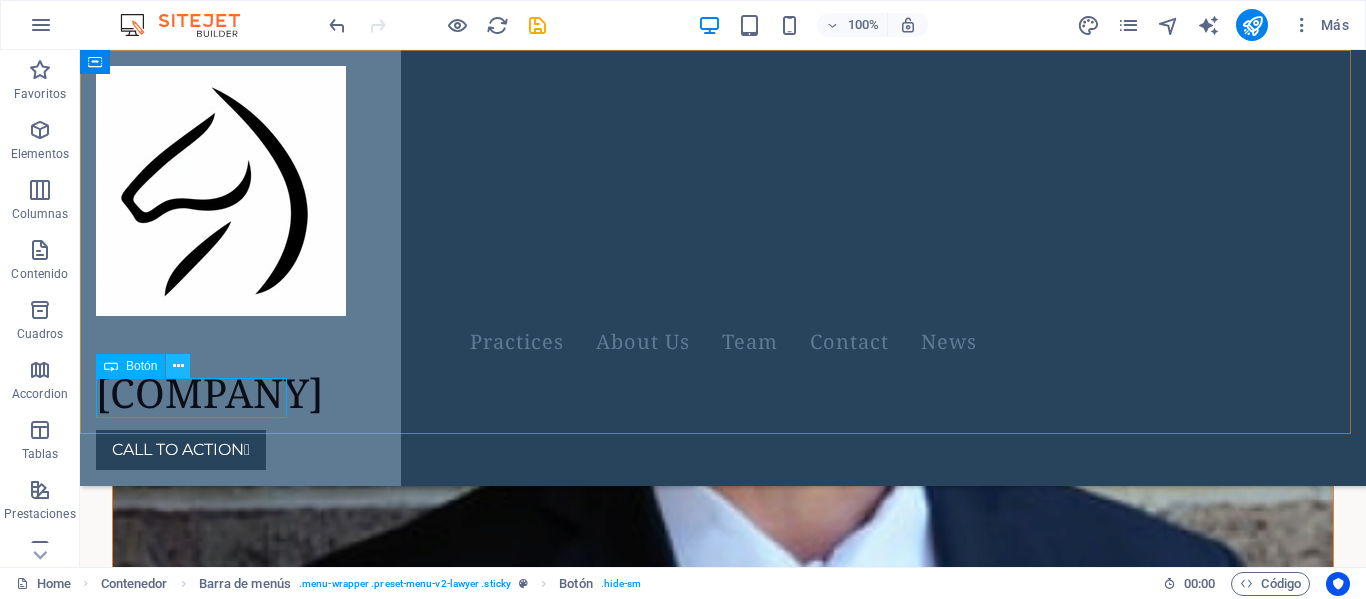 click at bounding box center [178, 366] 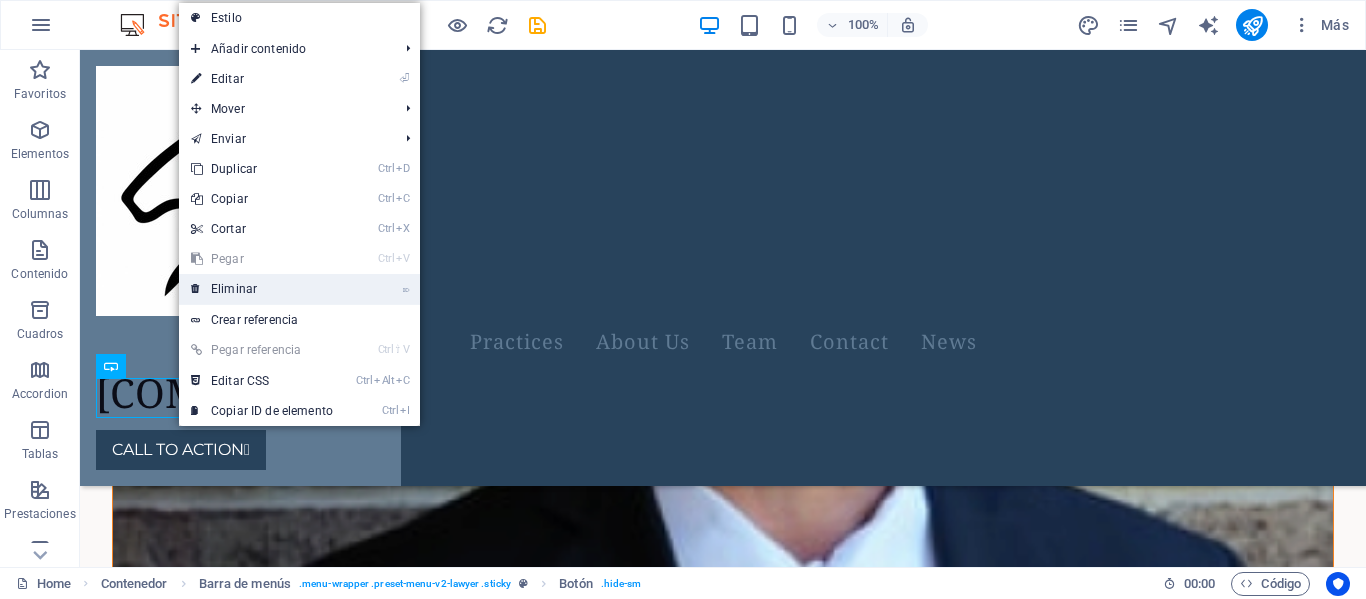 click on "⌦  Eliminar" at bounding box center (262, 289) 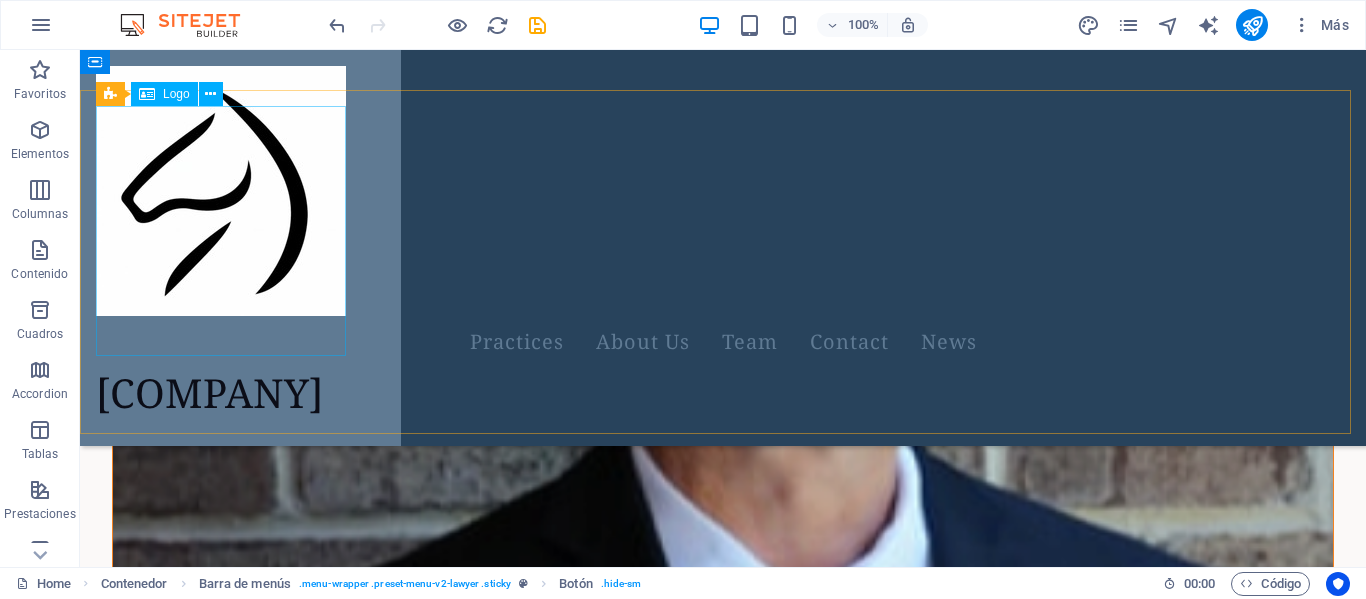 scroll, scrollTop: 3683, scrollLeft: 0, axis: vertical 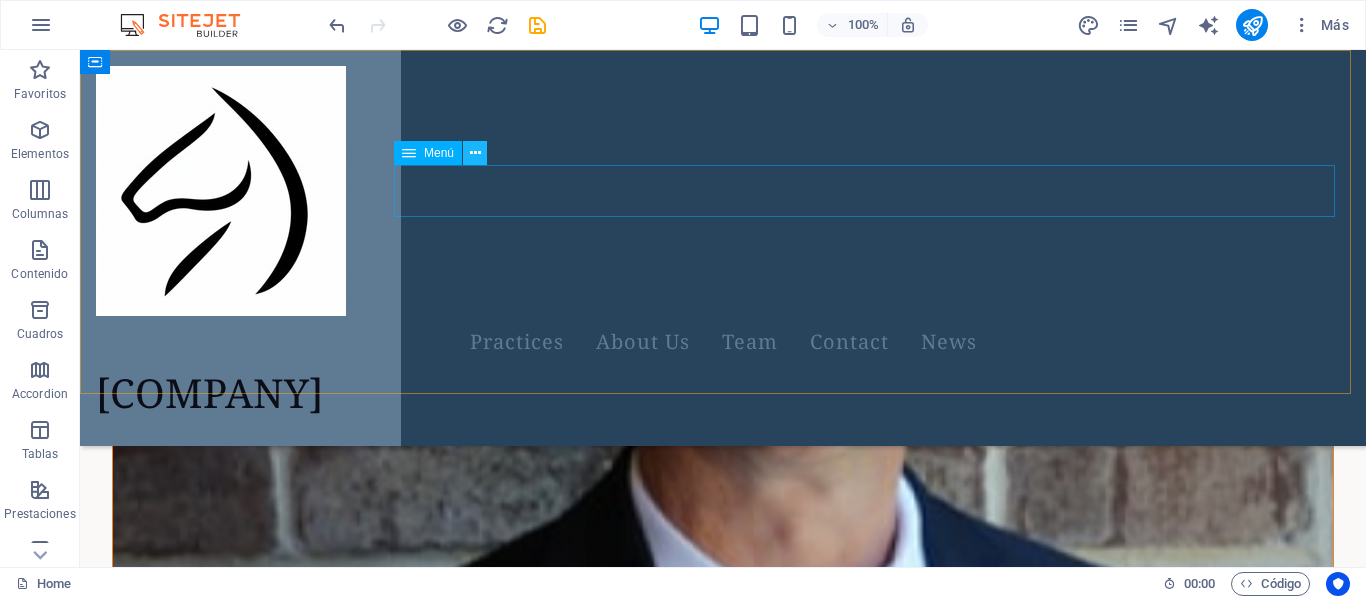 click at bounding box center (475, 153) 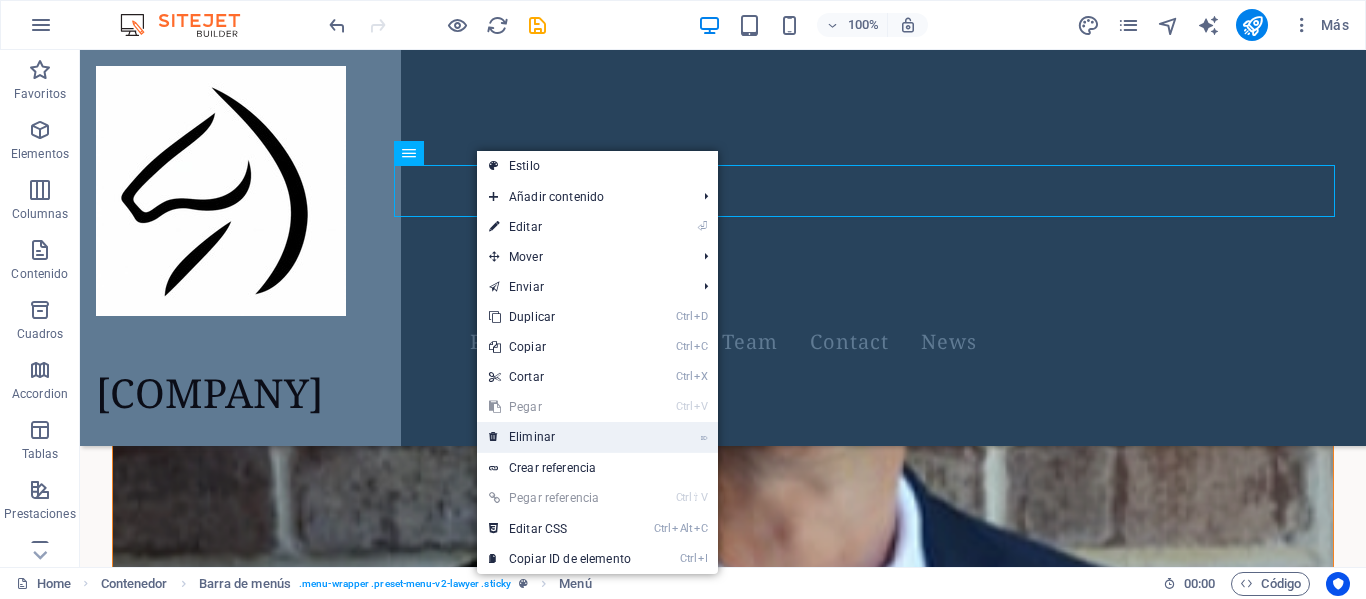 click on "⌦  Eliminar" at bounding box center [560, 437] 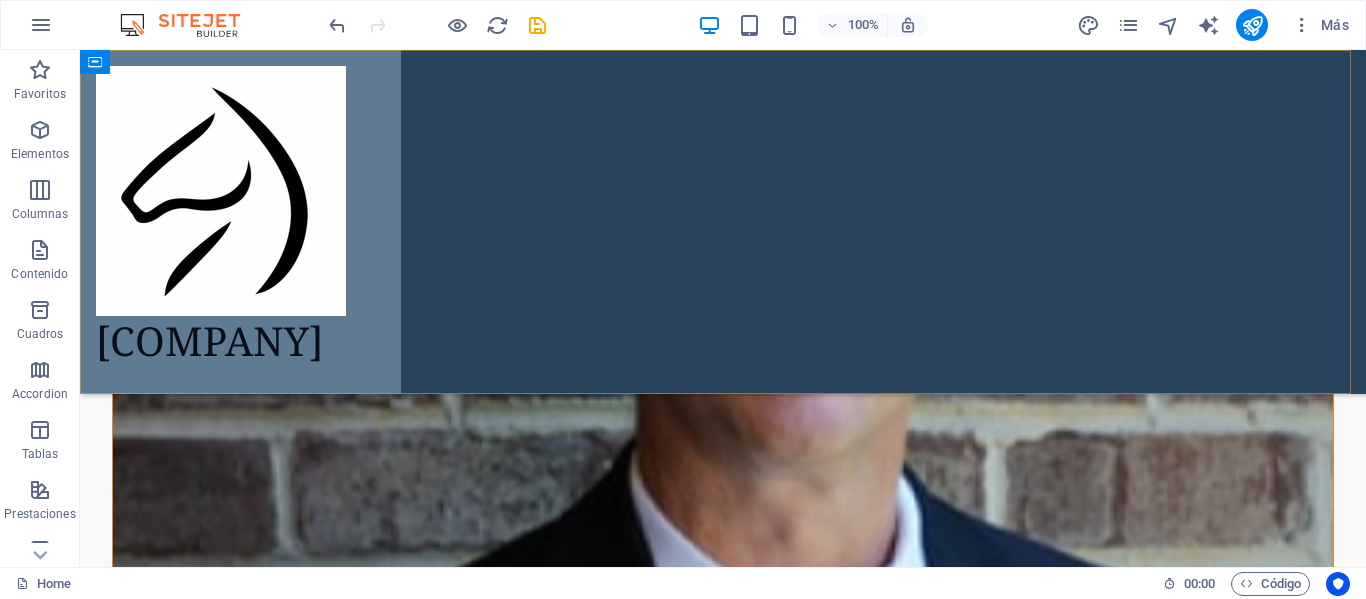 click on "[COMPANY]" at bounding box center [723, 222] 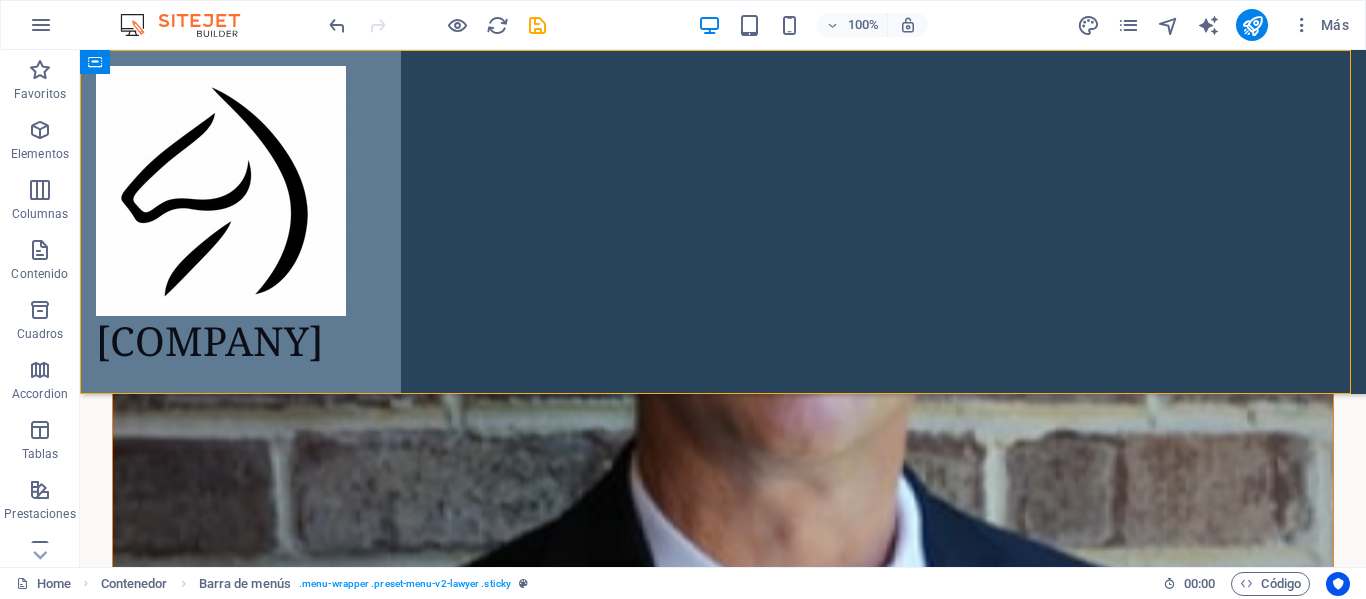 click on "[COMPANY]" at bounding box center (723, 222) 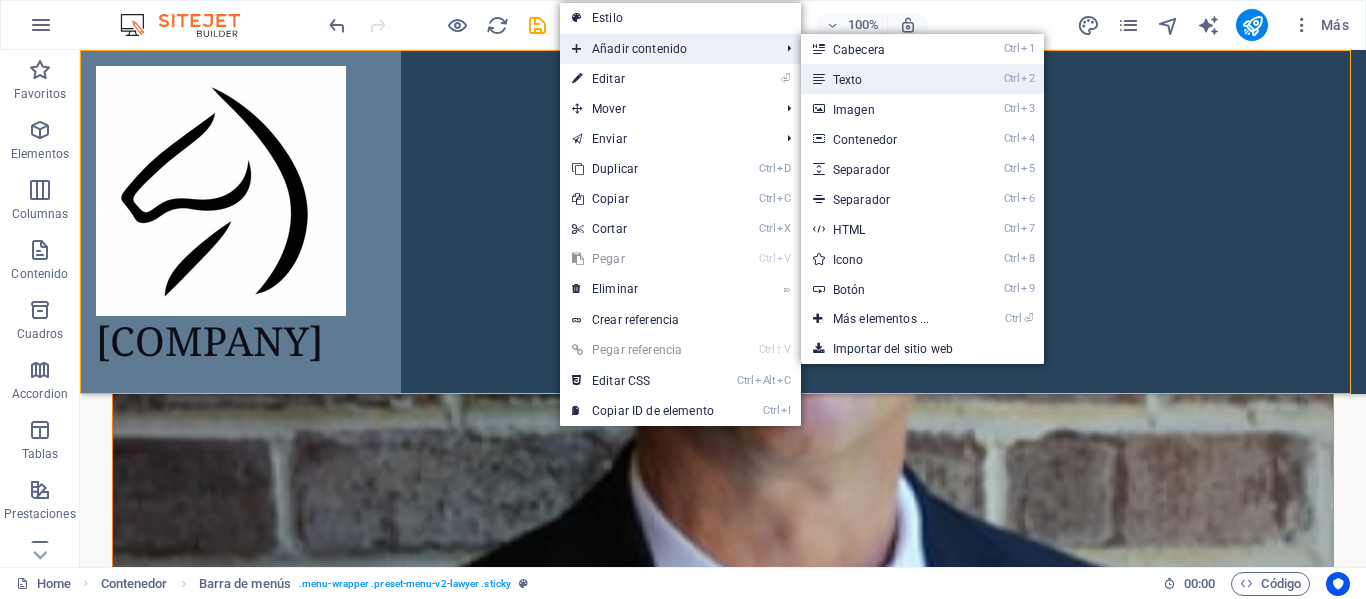 click on "Ctrl 2  Texto" at bounding box center [885, 79] 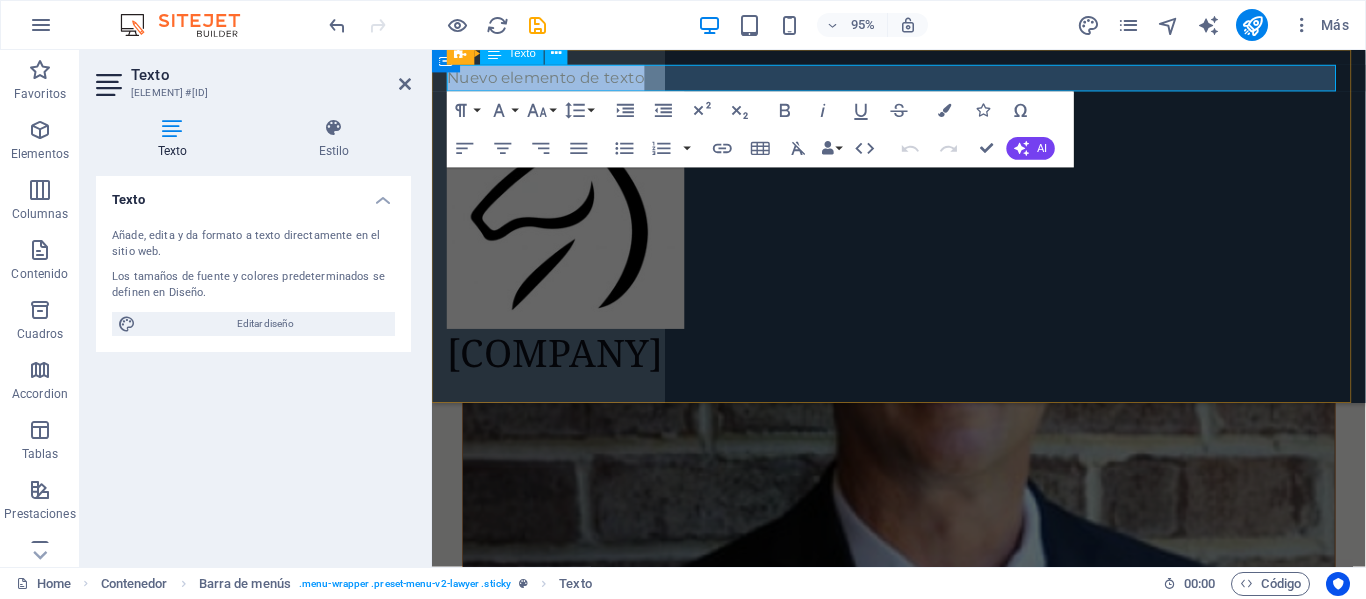 scroll, scrollTop: 4741, scrollLeft: 0, axis: vertical 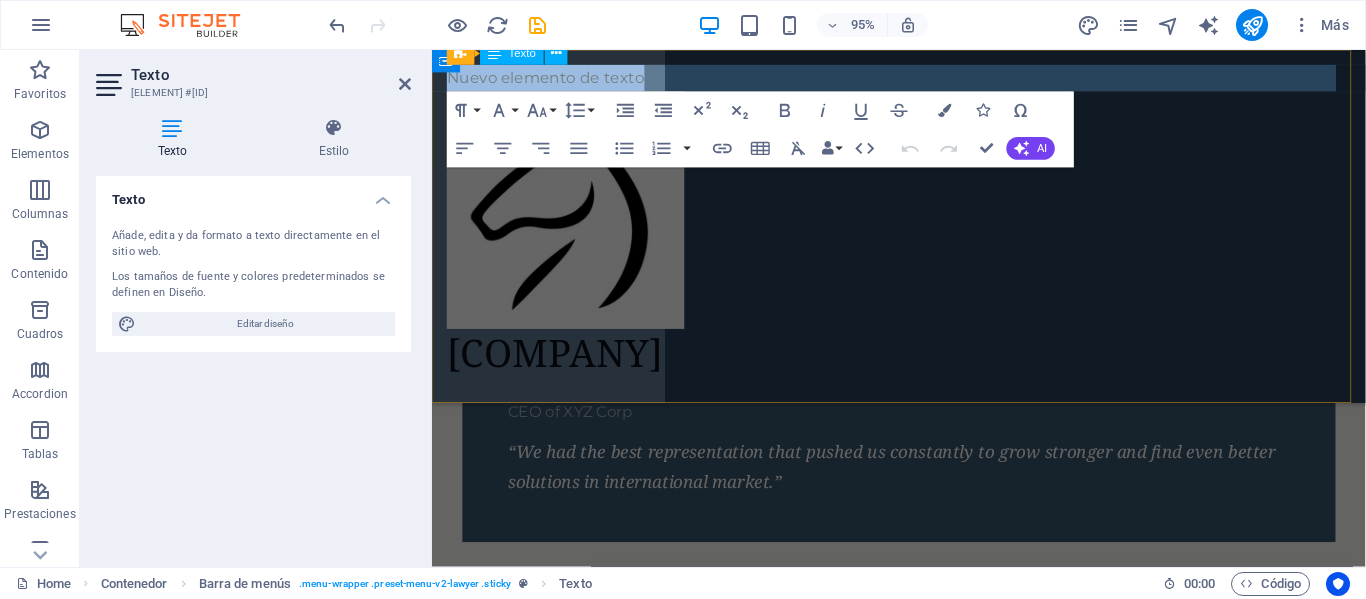 click on "Nuevo elemento de texto" at bounding box center (923, 80) 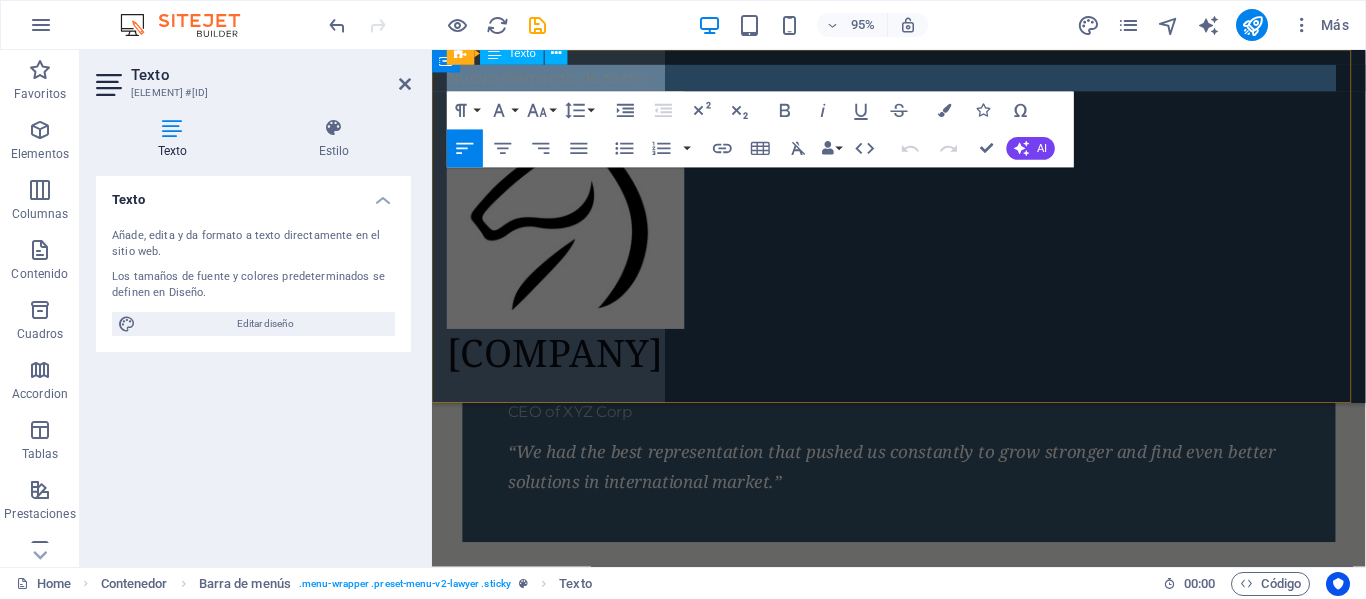 click on "Nuevo elemento de texto" at bounding box center (923, 80) 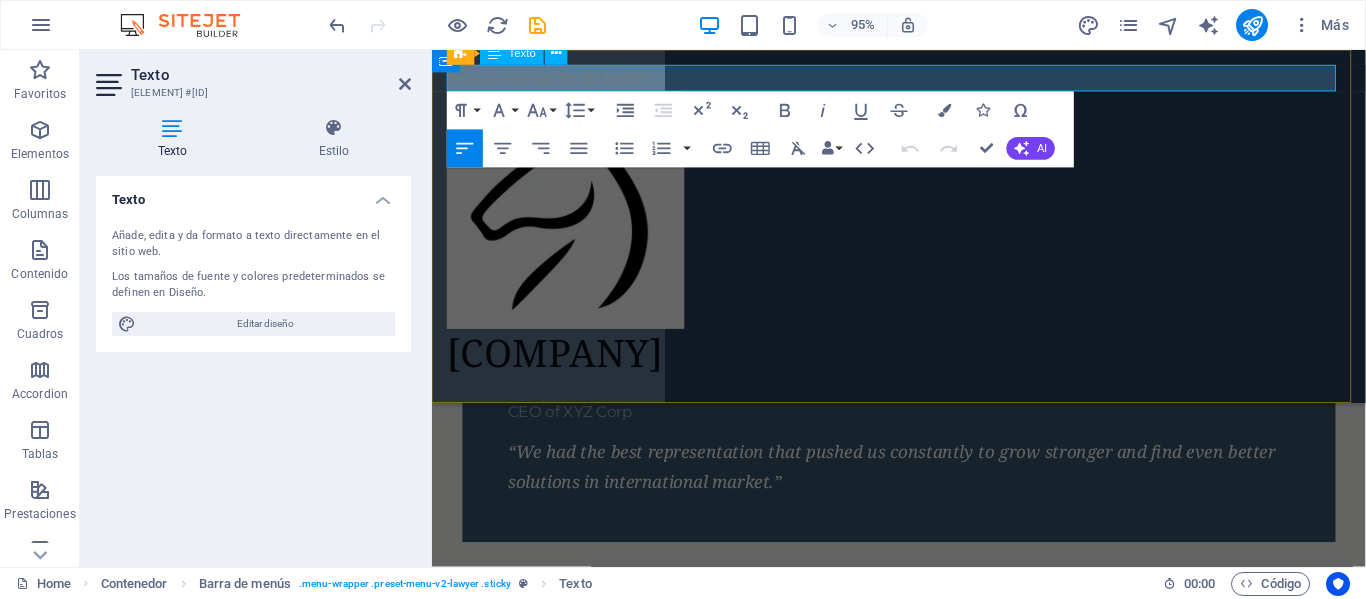 type 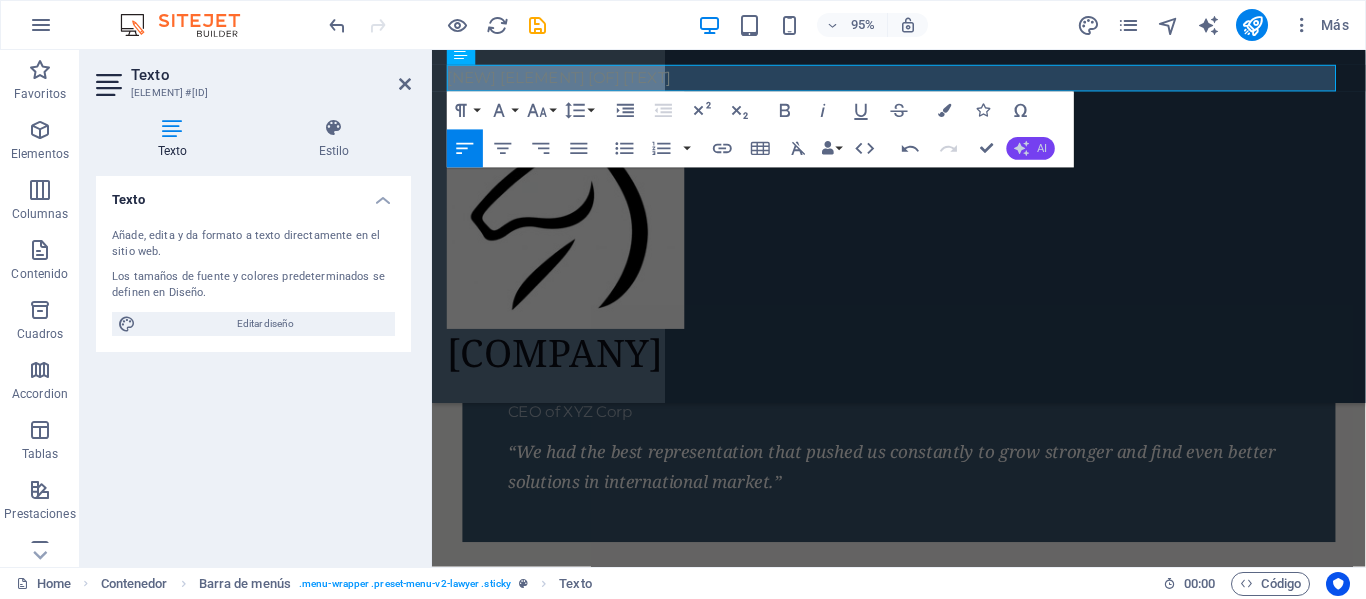 click 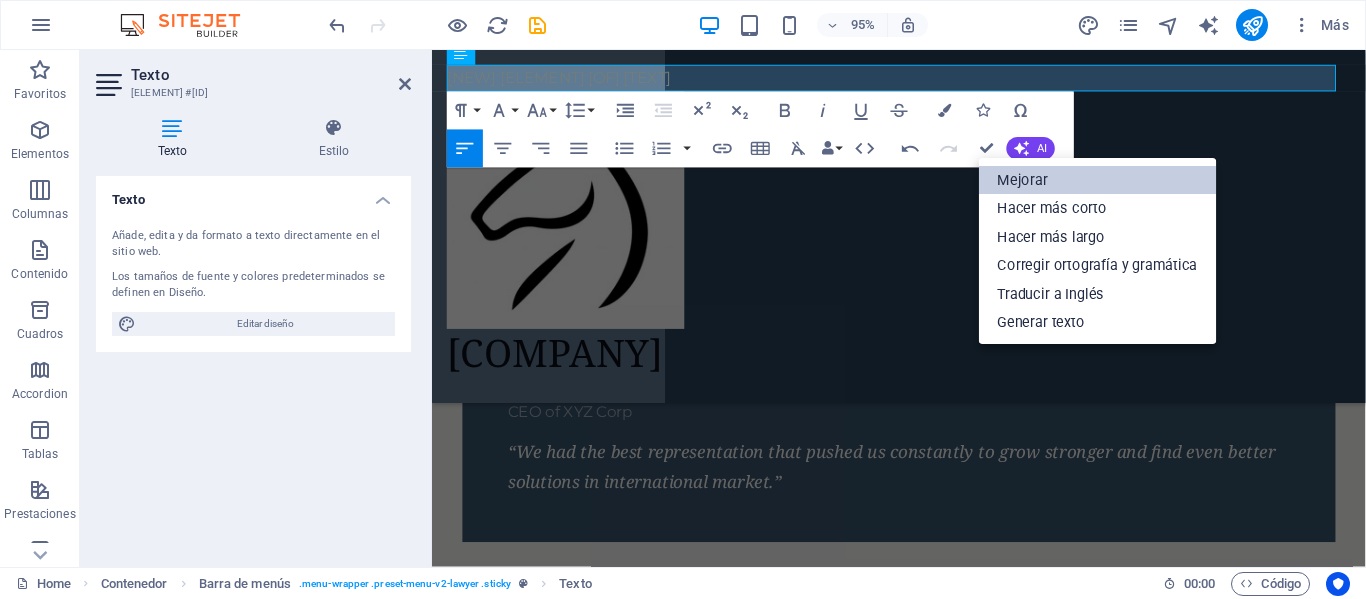 click on "Mejorar" at bounding box center [1098, 180] 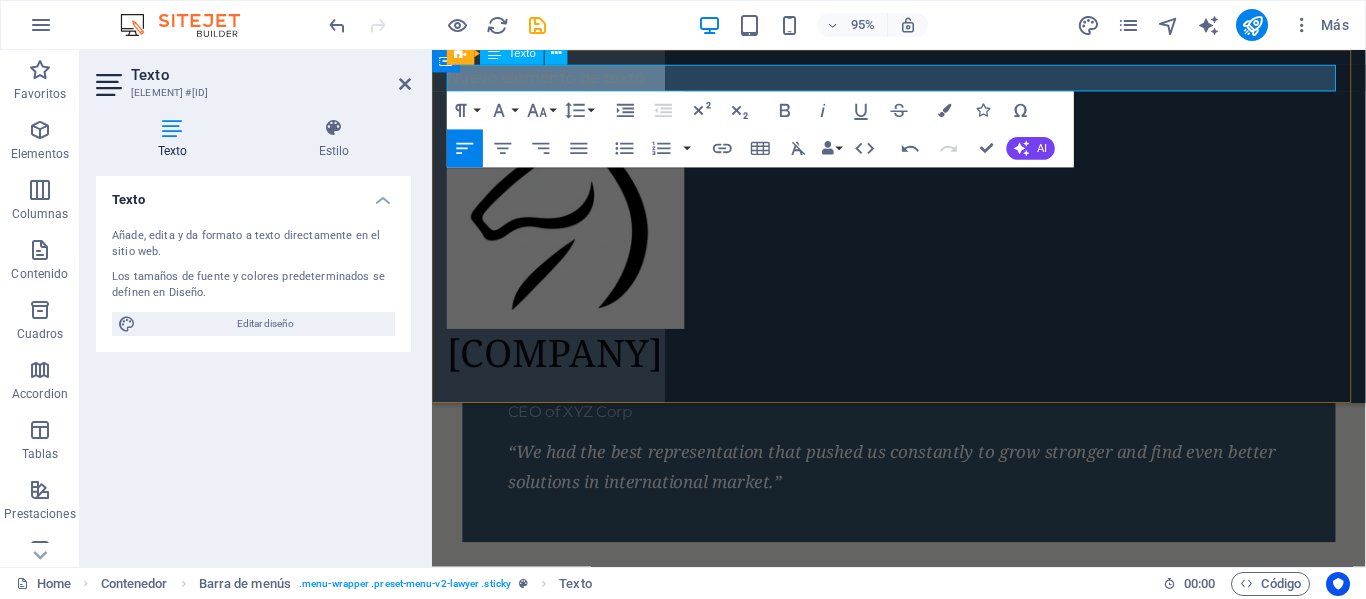 click on "Nuevo elemento de texto" at bounding box center [923, 80] 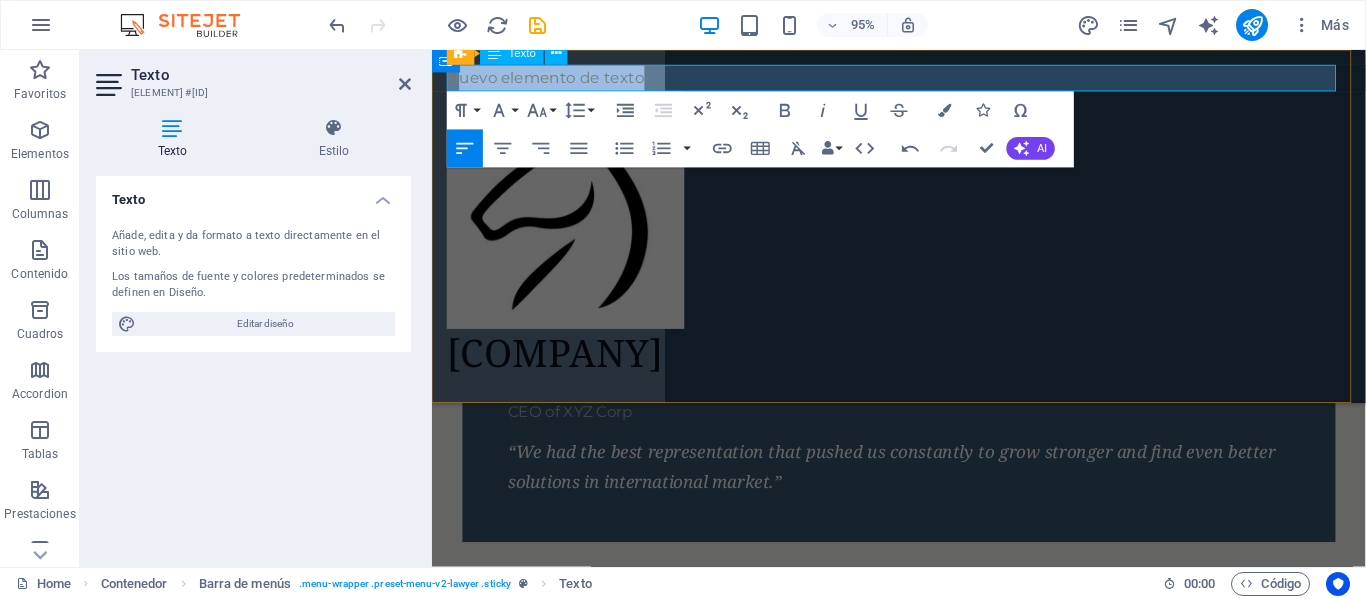 drag, startPoint x: 663, startPoint y: 83, endPoint x: 458, endPoint y: 91, distance: 205.15604 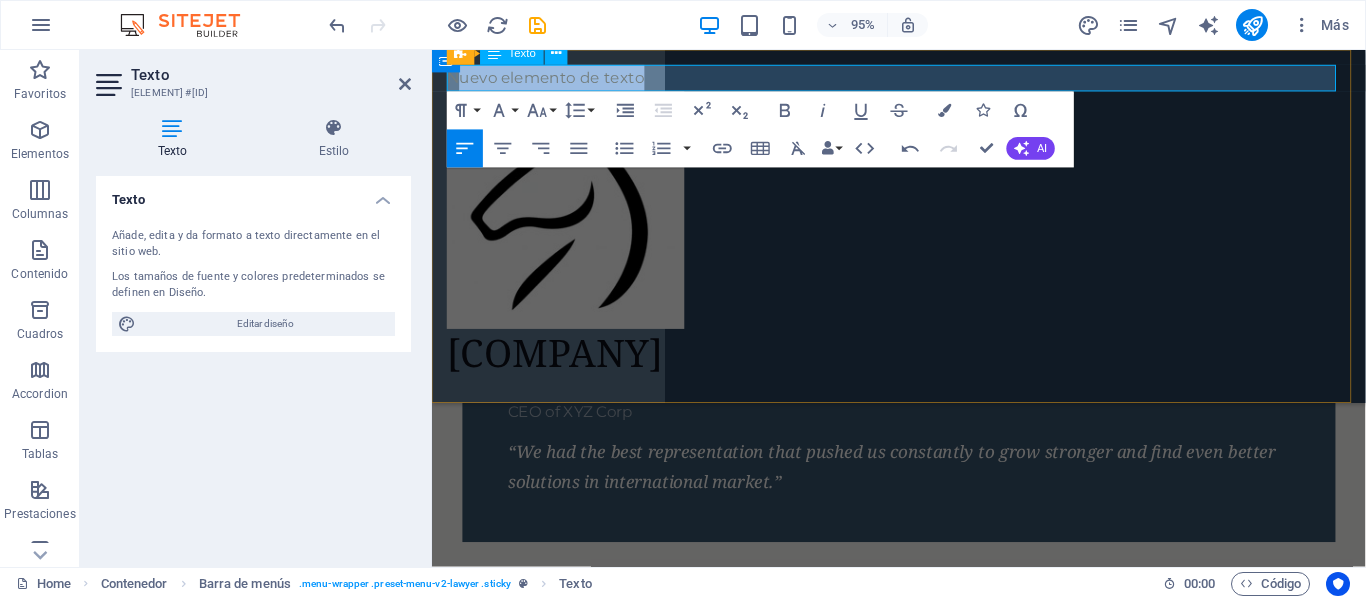click on "Nuevo elemento de texto" at bounding box center [923, 80] 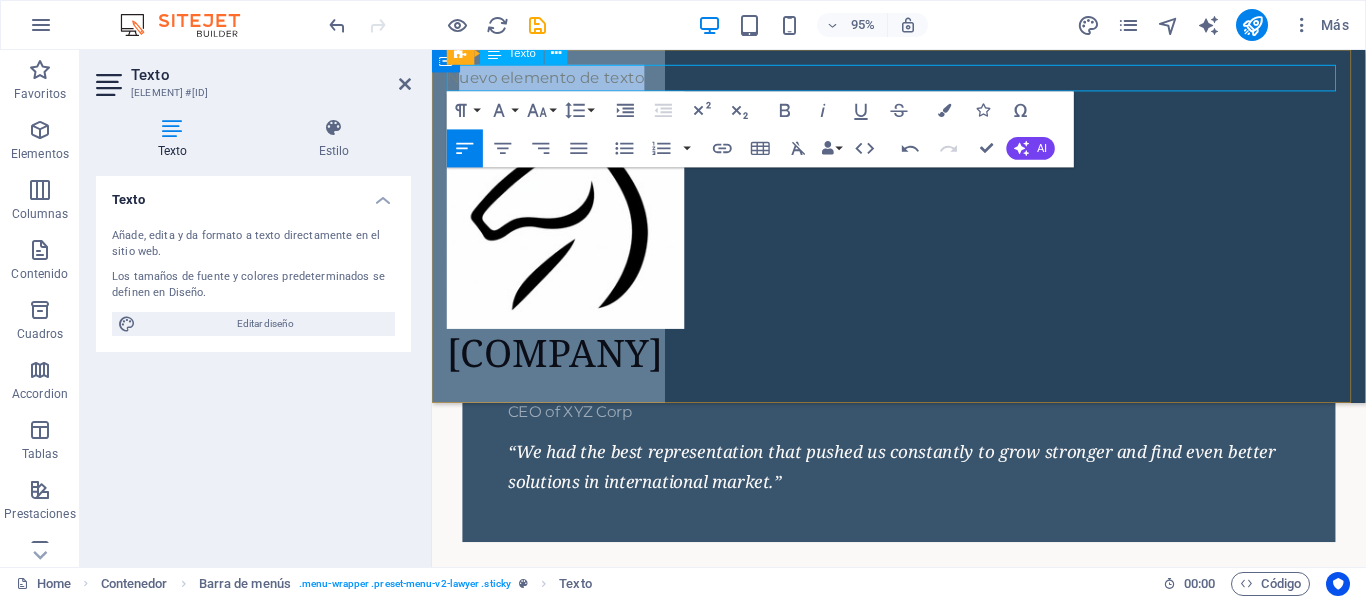 click on "Nuevo elemento de texto" at bounding box center [923, 80] 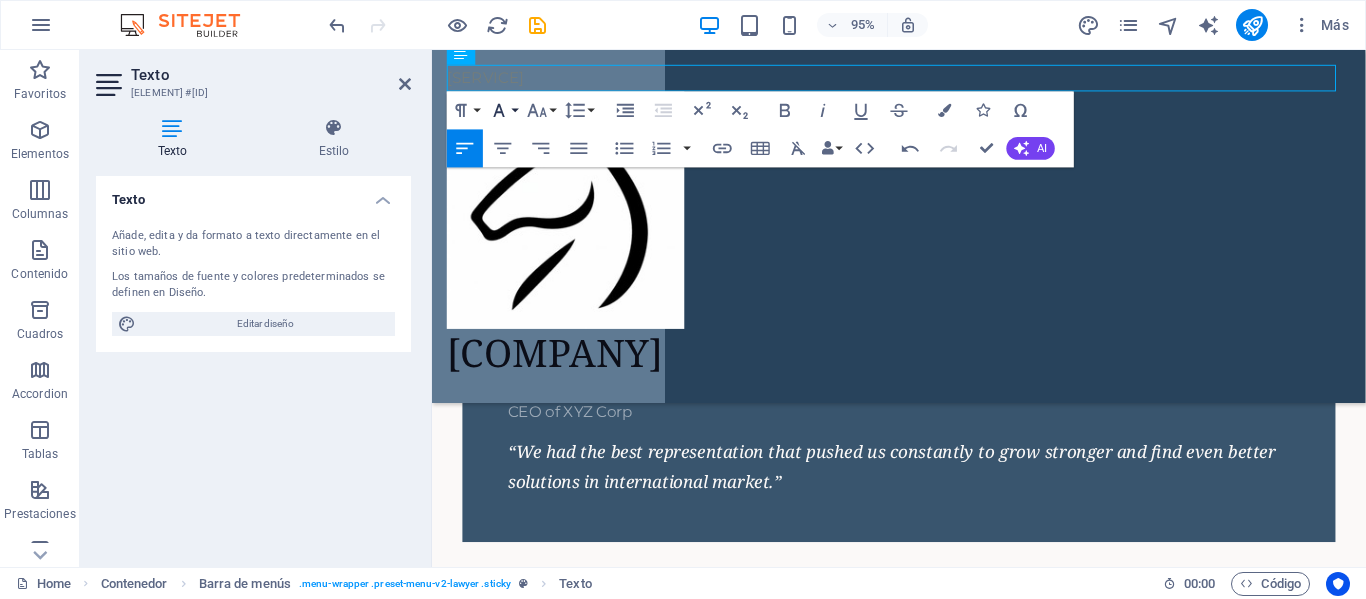 click 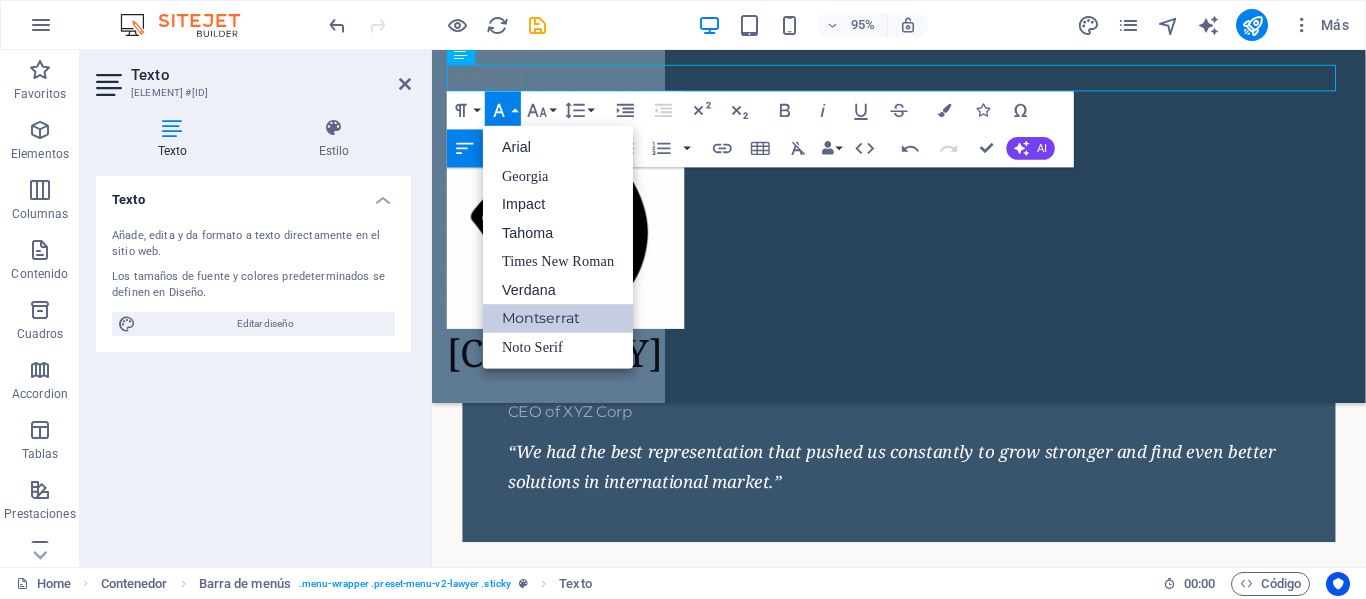 scroll, scrollTop: 0, scrollLeft: 0, axis: both 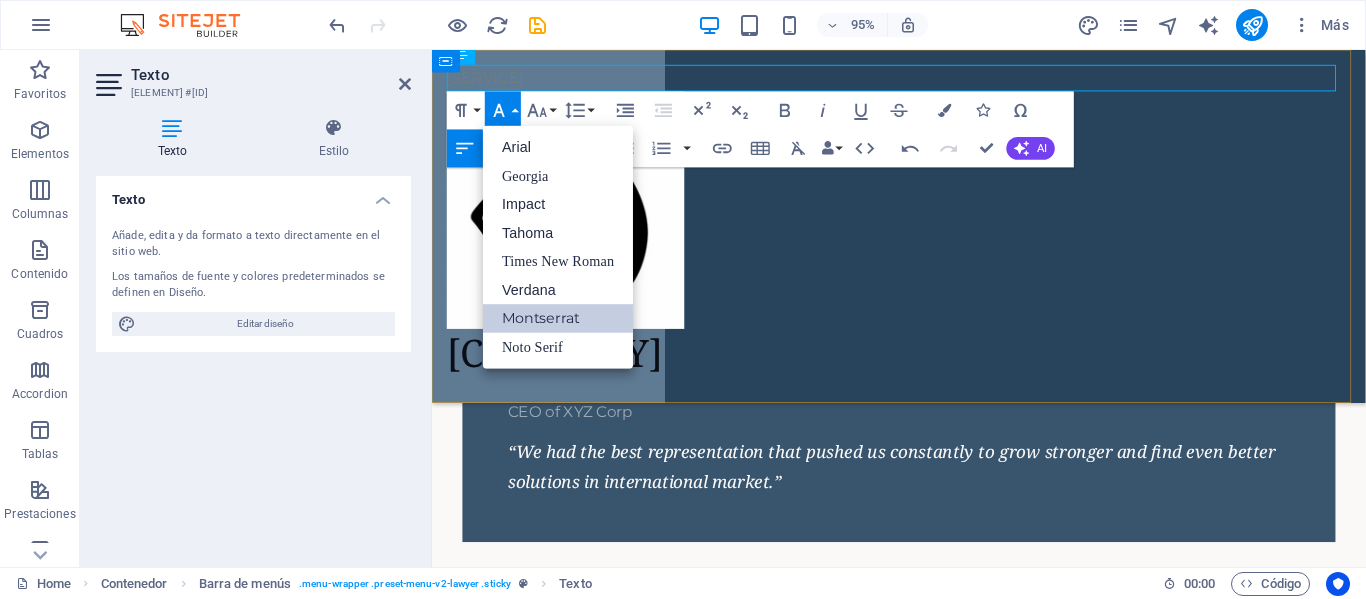 click on "[SERVICE]   [COMPANY]" at bounding box center [923, 236] 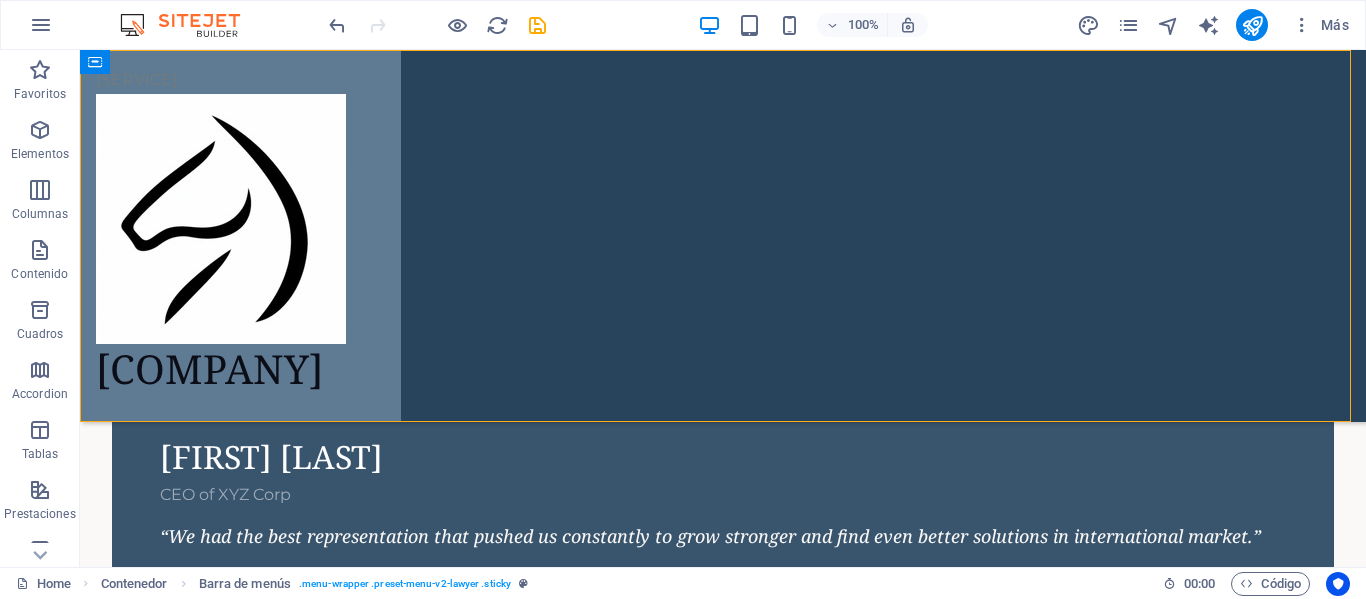 click on "[SERVICE]   [COMPANY]" at bounding box center (723, 236) 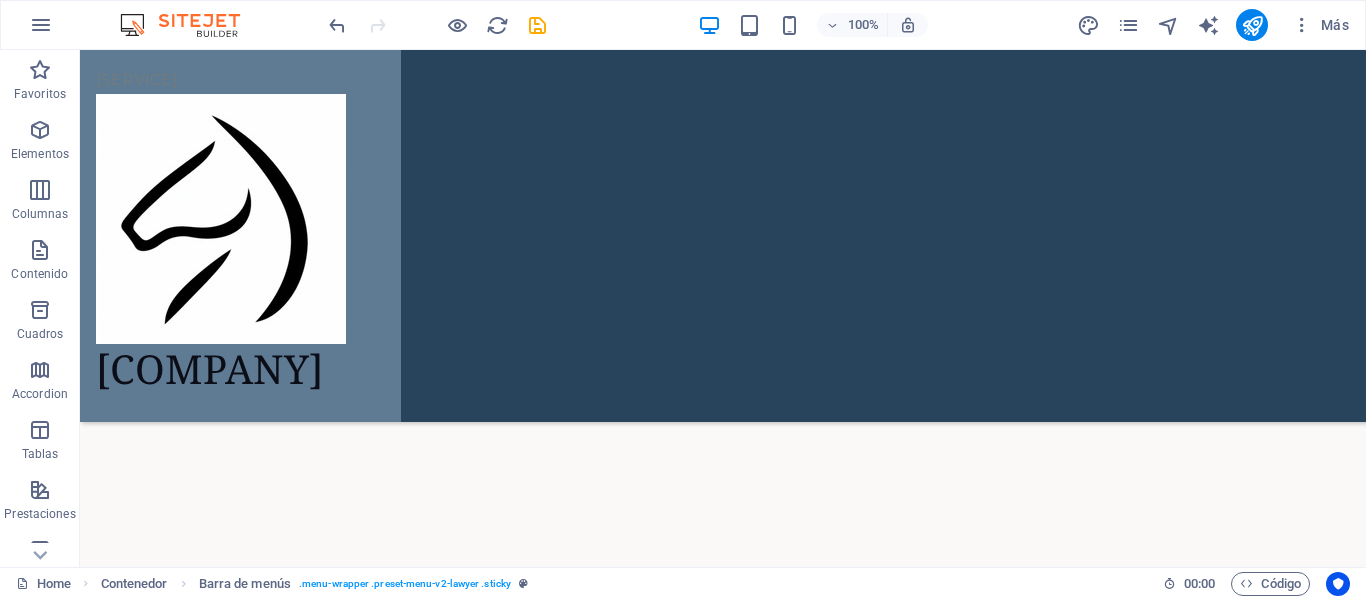 scroll, scrollTop: 5123, scrollLeft: 0, axis: vertical 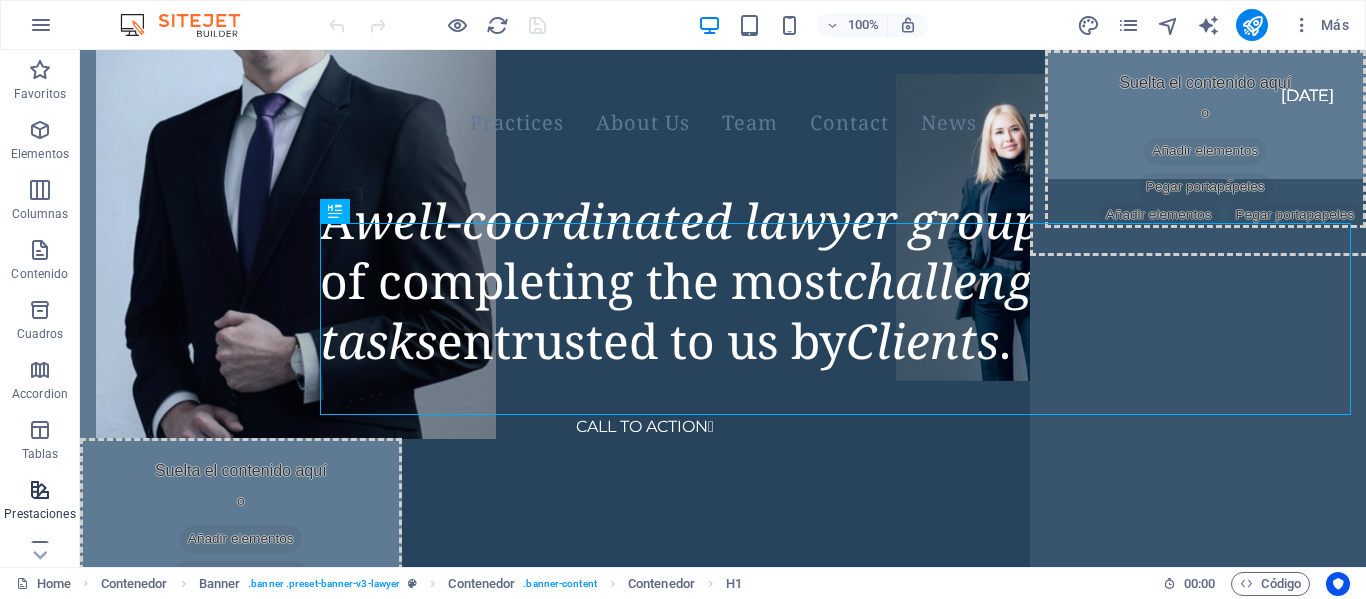 click on "Prestaciones" at bounding box center [39, 514] 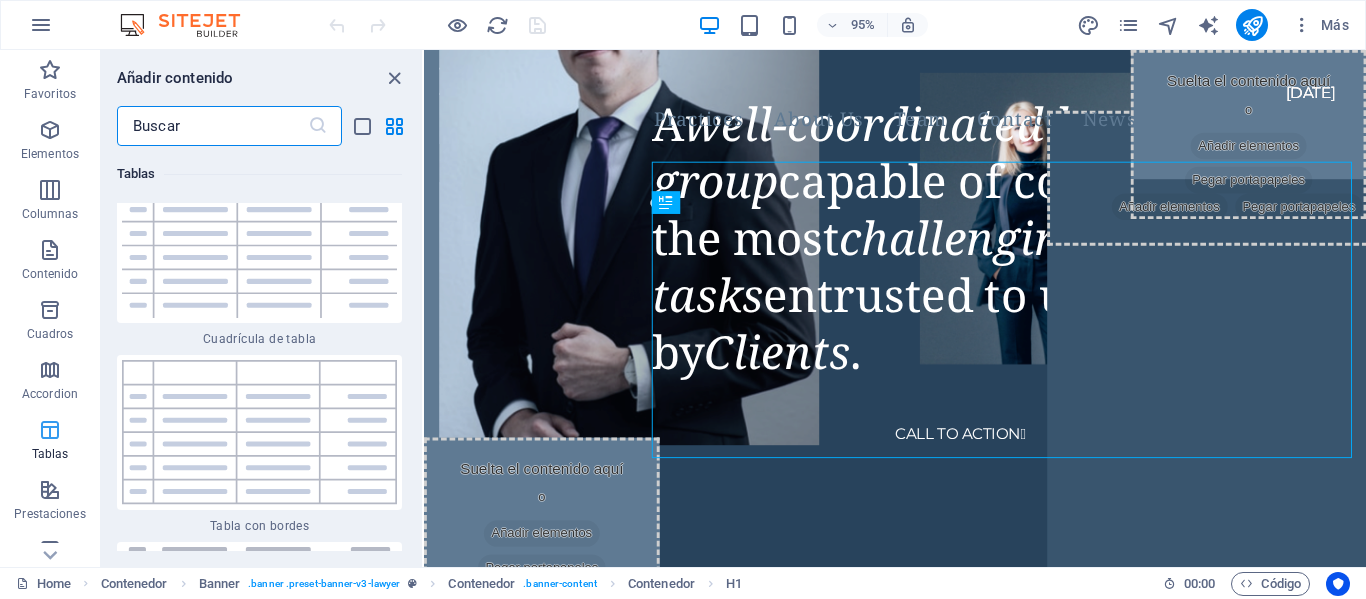 scroll, scrollTop: 14391, scrollLeft: 0, axis: vertical 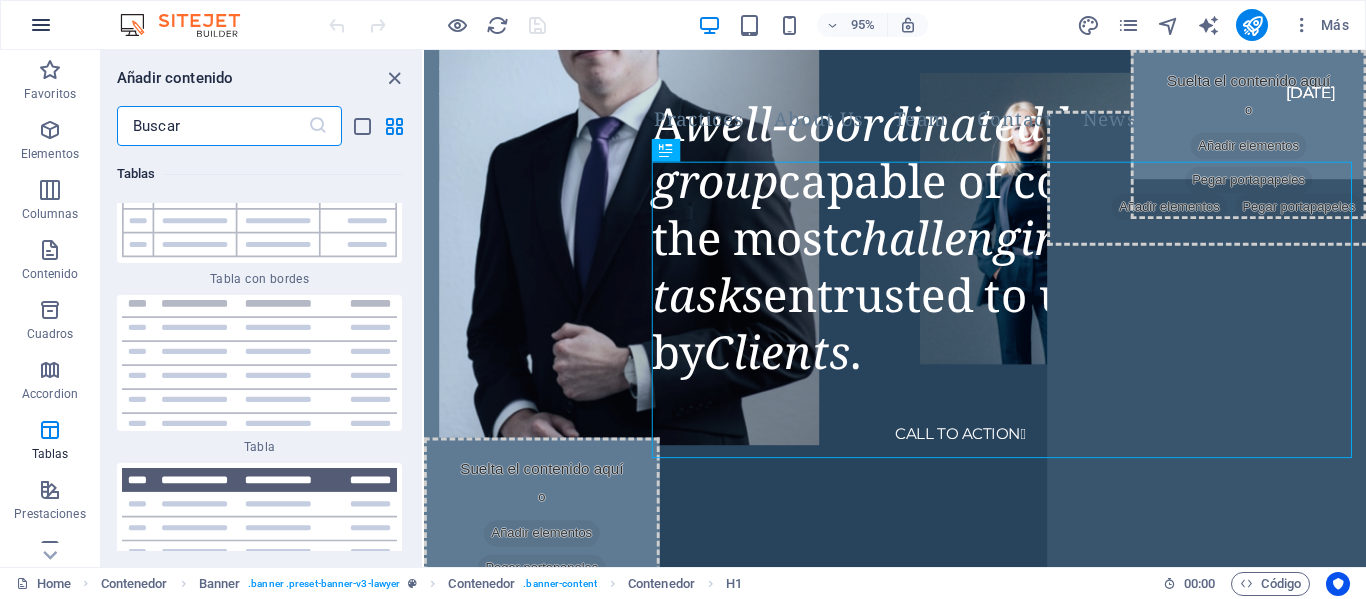 click at bounding box center [41, 25] 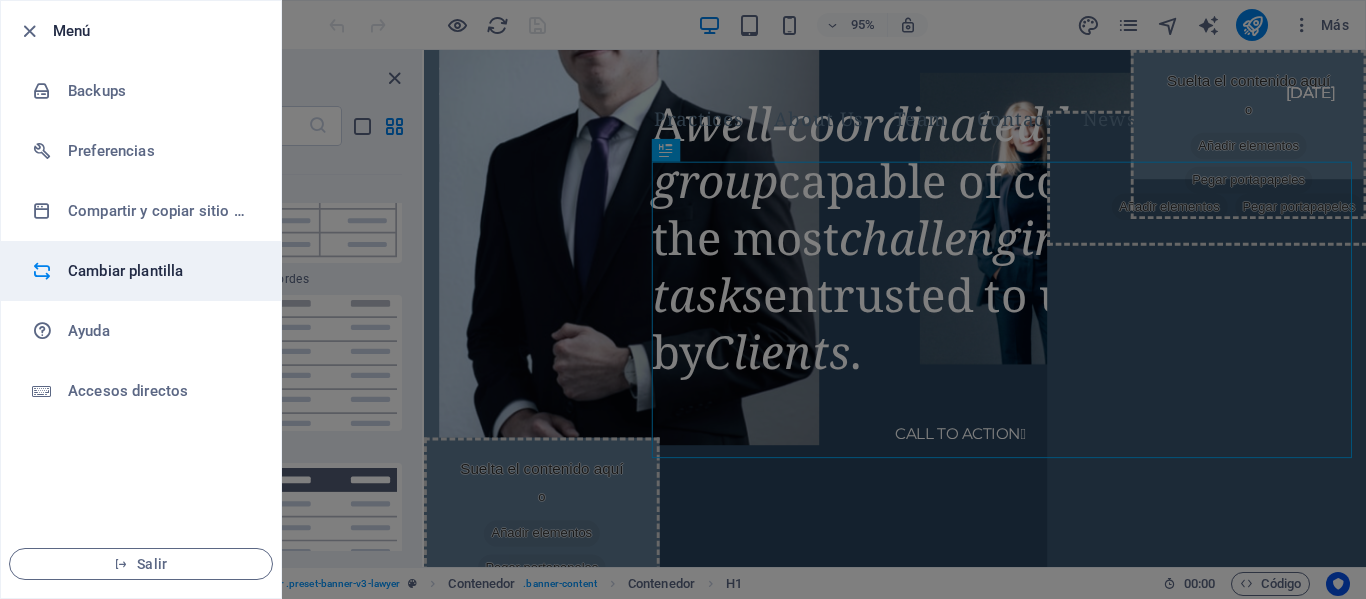 click on "Cambiar plantilla" at bounding box center (160, 271) 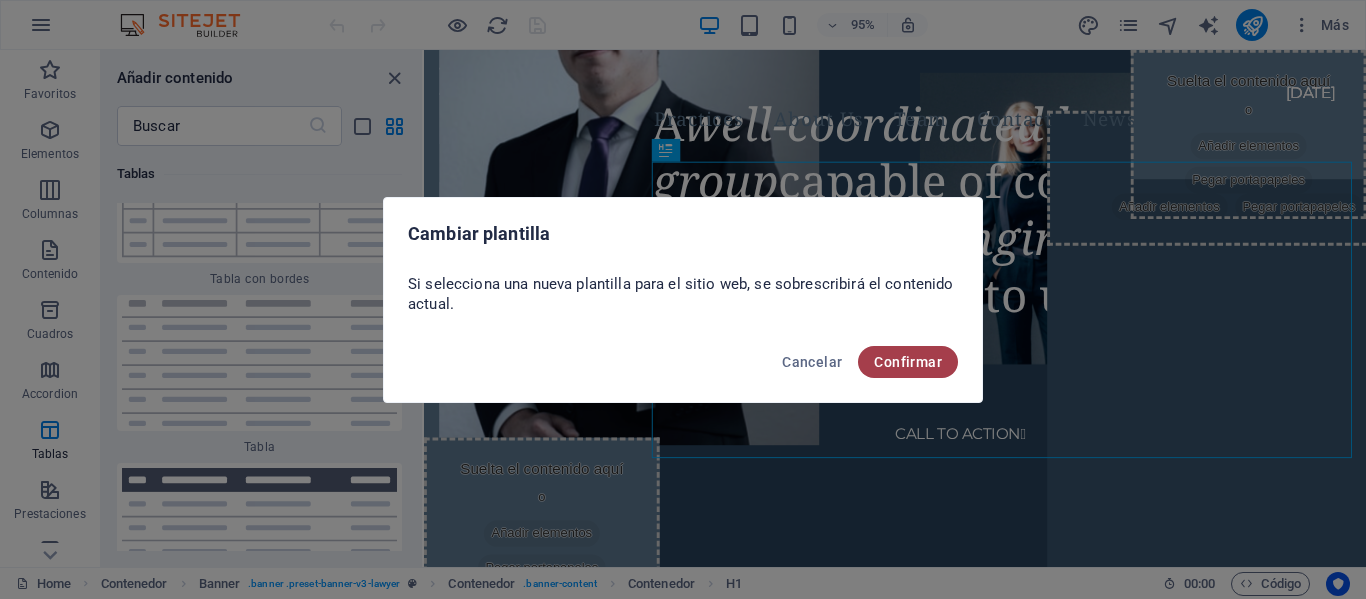 click on "Confirmar" at bounding box center [908, 362] 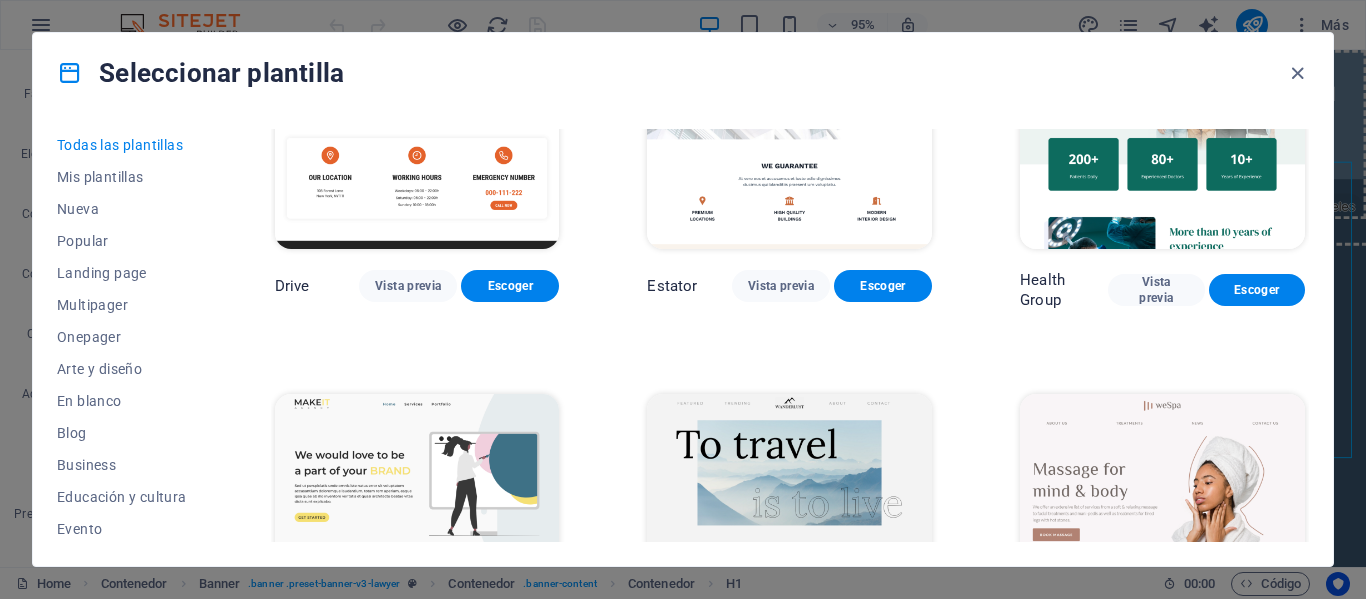 scroll, scrollTop: 4276, scrollLeft: 0, axis: vertical 